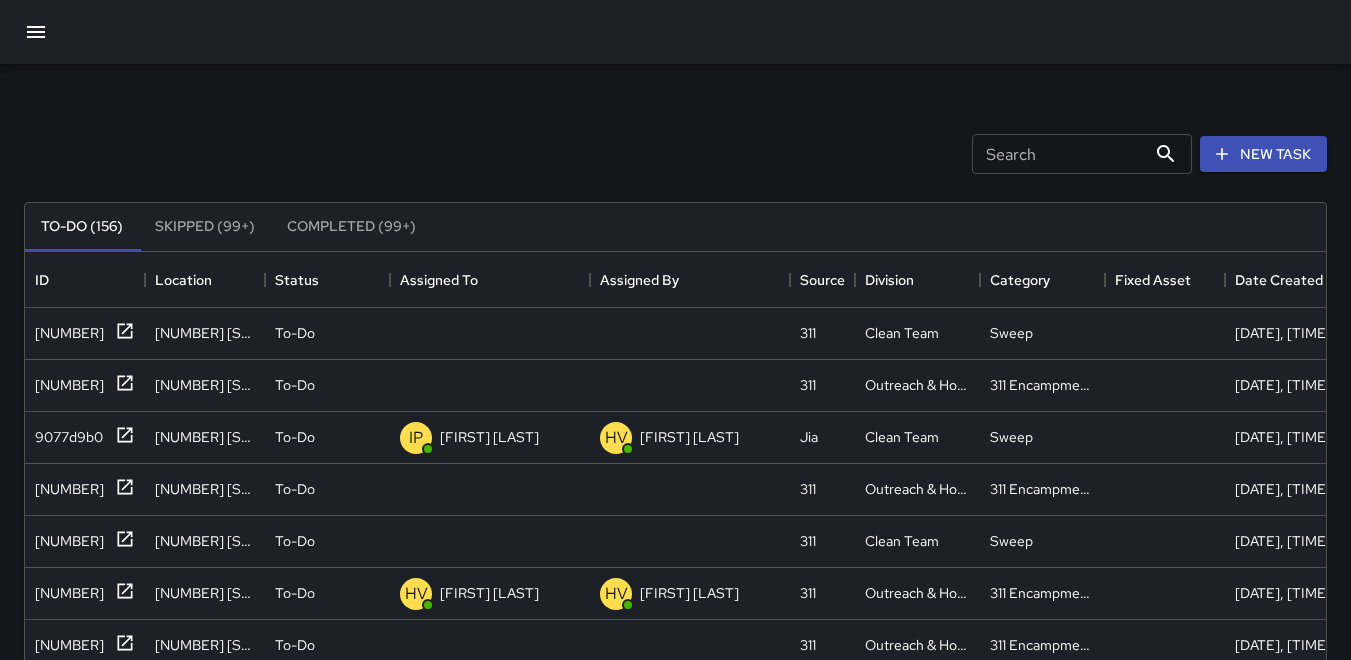 scroll, scrollTop: 521, scrollLeft: 0, axis: vertical 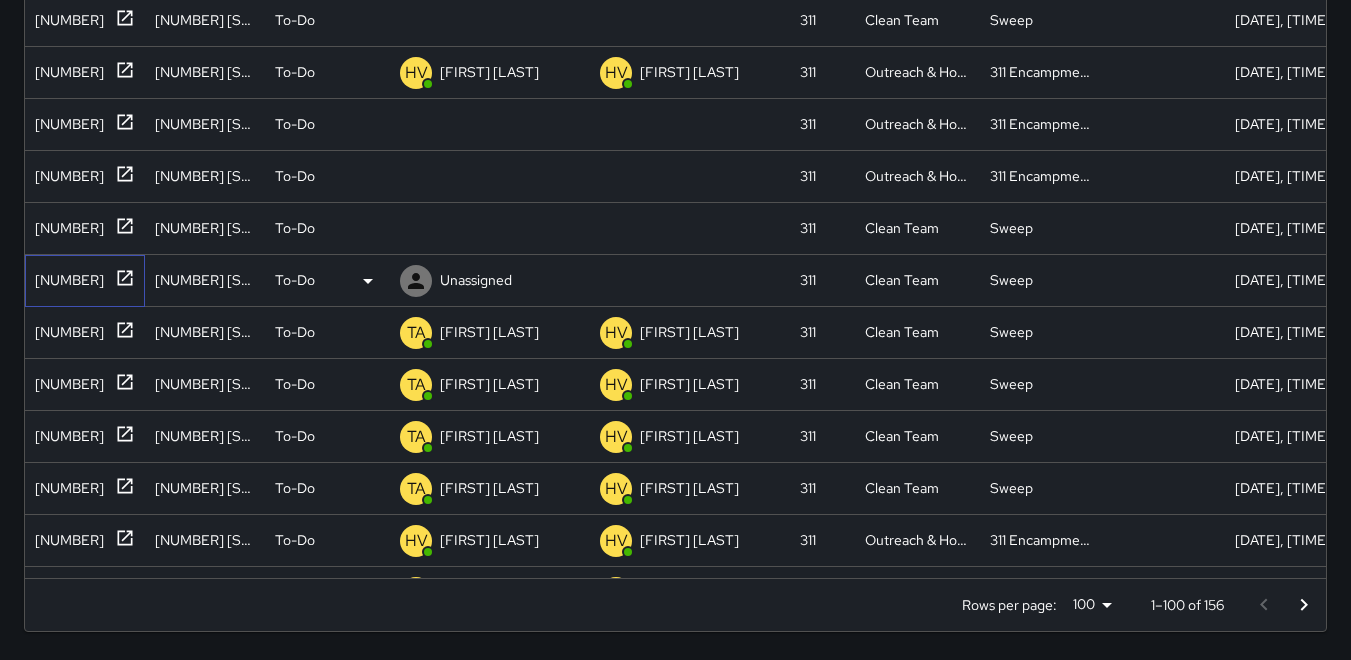 click on "[NUMBER]" at bounding box center [65, 276] 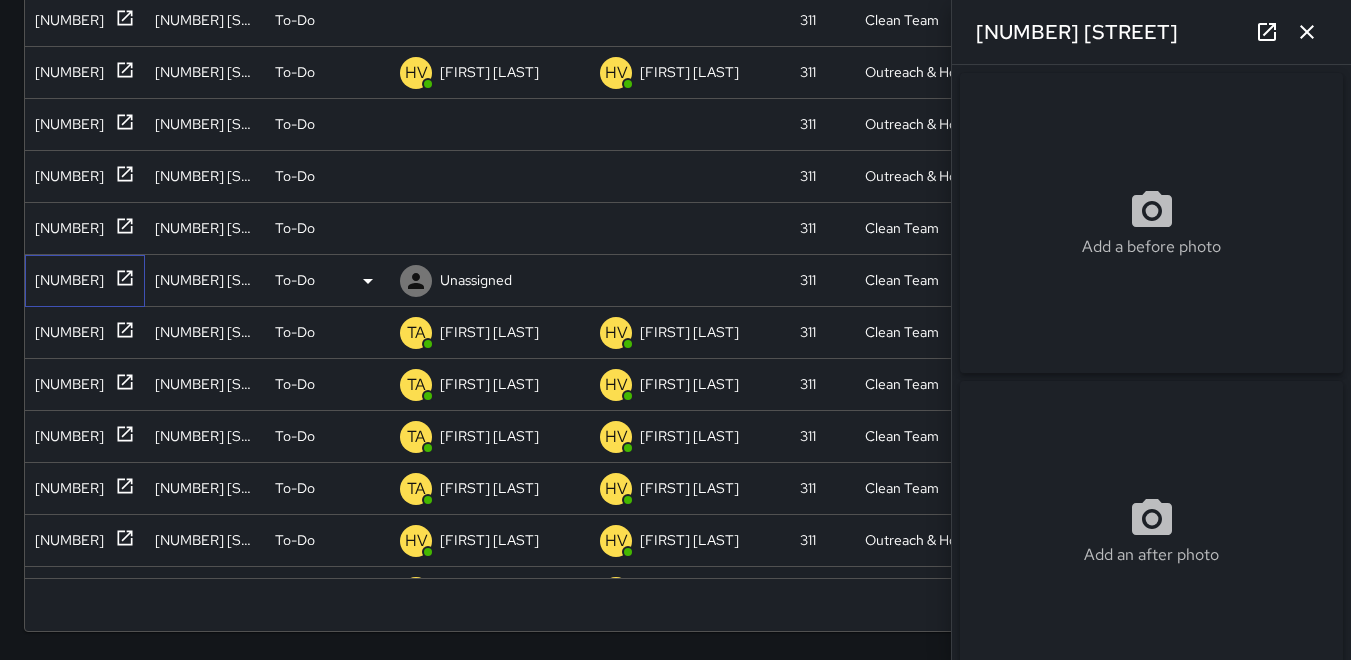 type on "**********" 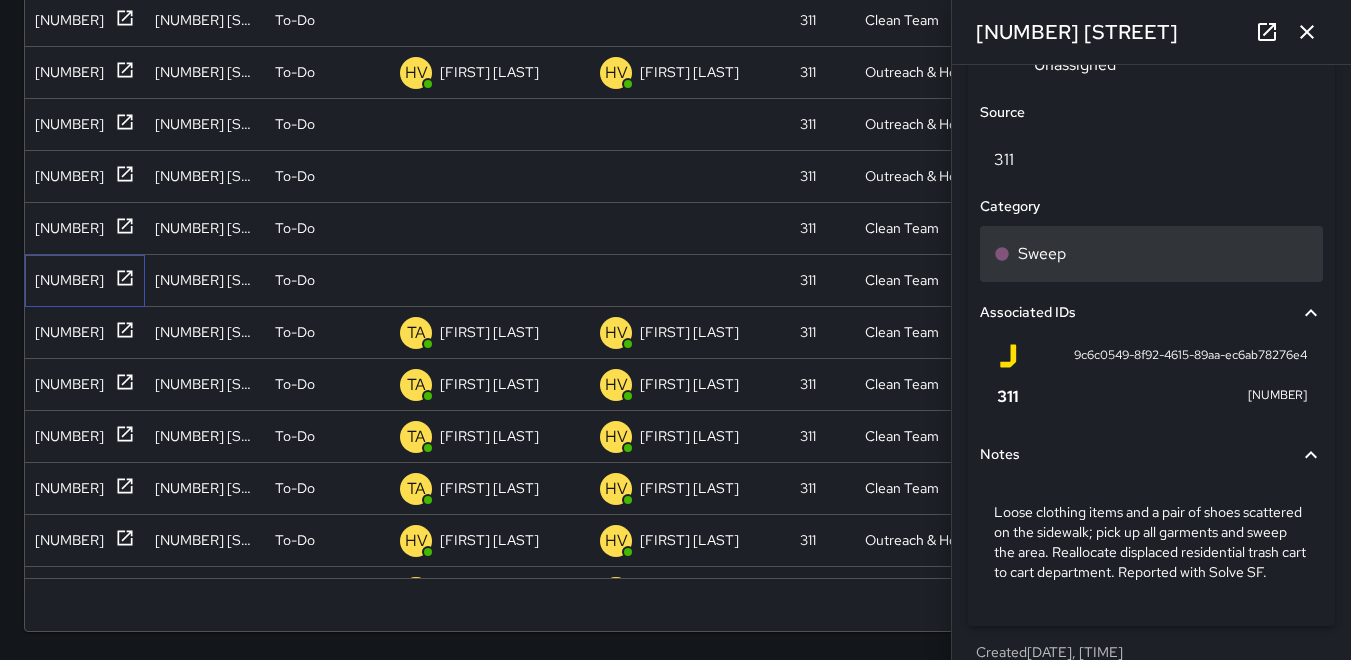 scroll, scrollTop: 1154, scrollLeft: 0, axis: vertical 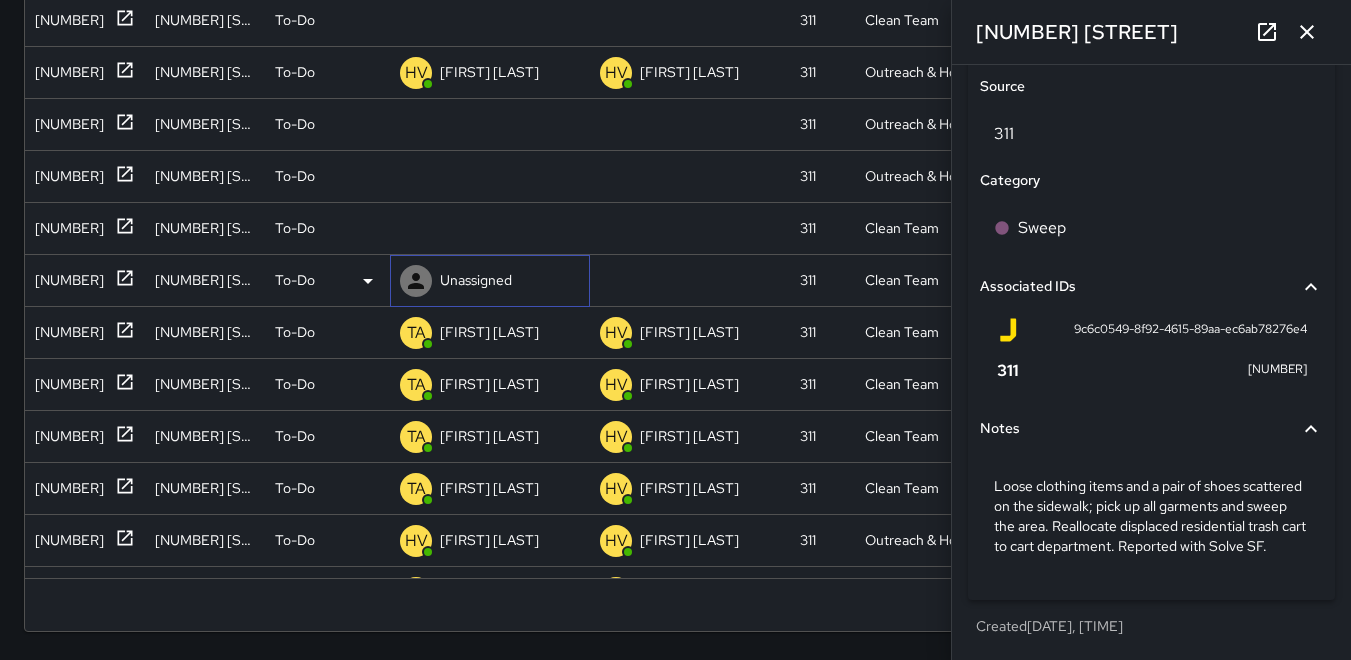 click 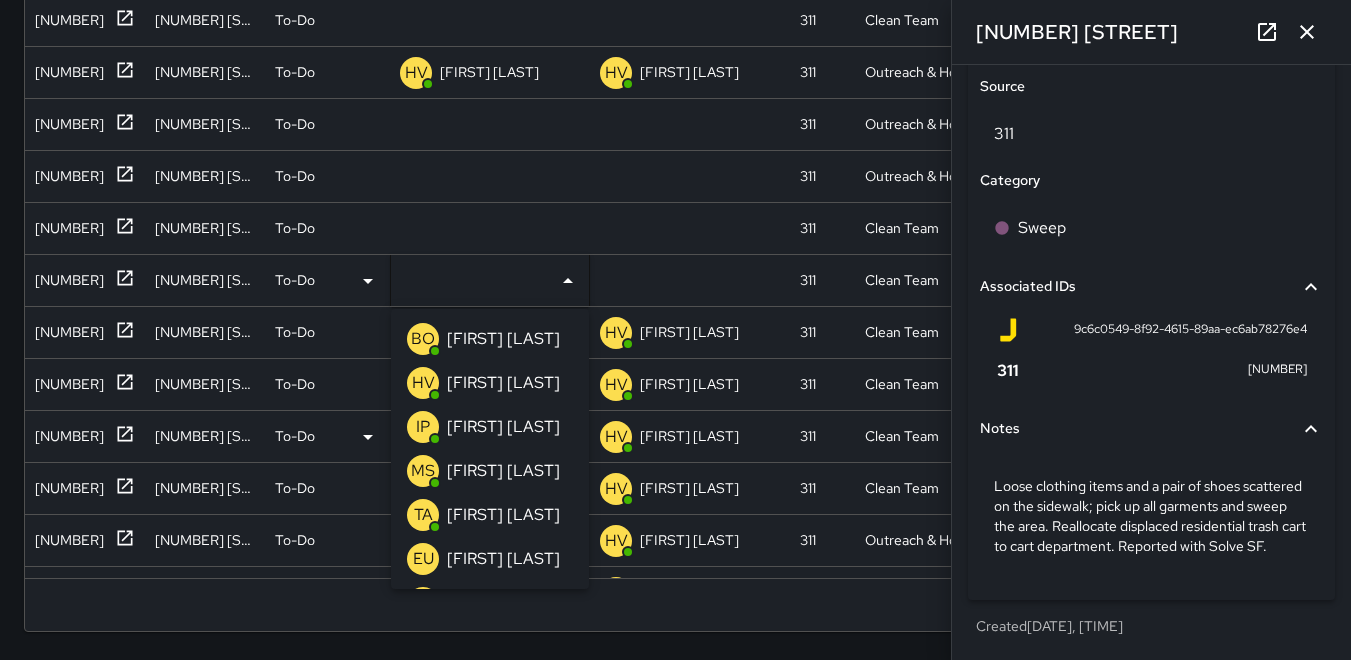 drag, startPoint x: 426, startPoint y: 515, endPoint x: 376, endPoint y: 455, distance: 78.10249 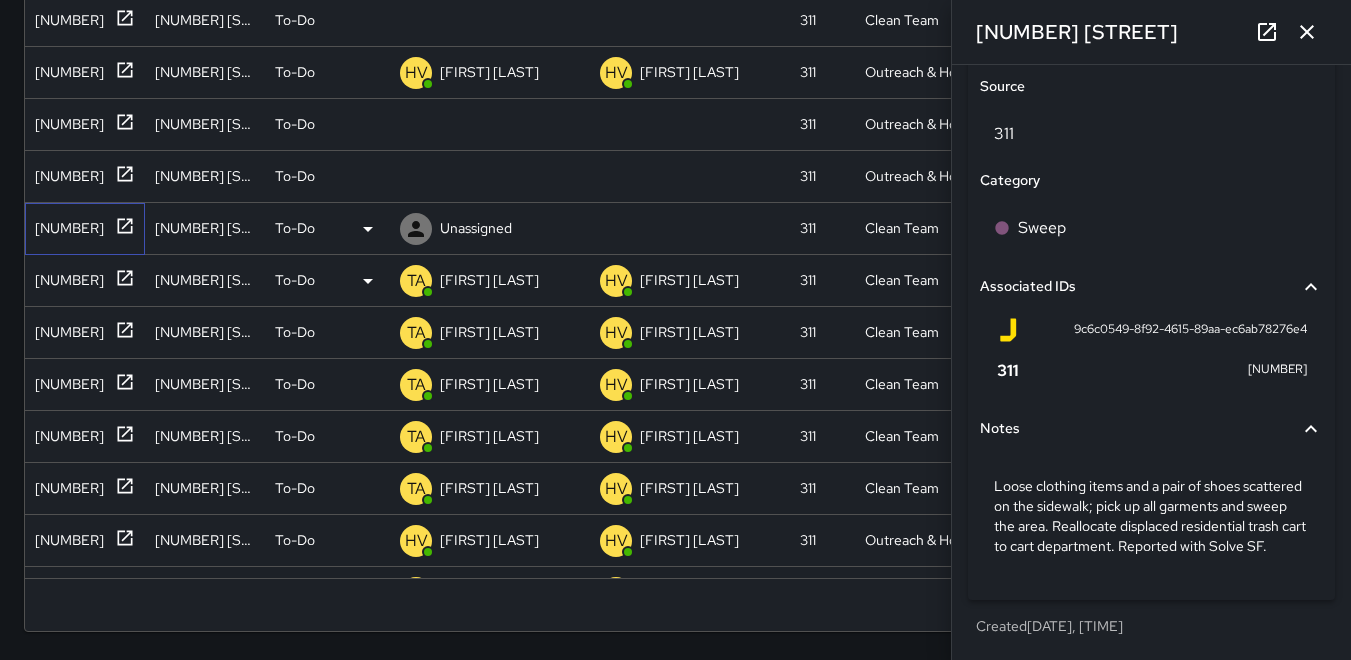 click on "[NUMBER]" at bounding box center (65, 224) 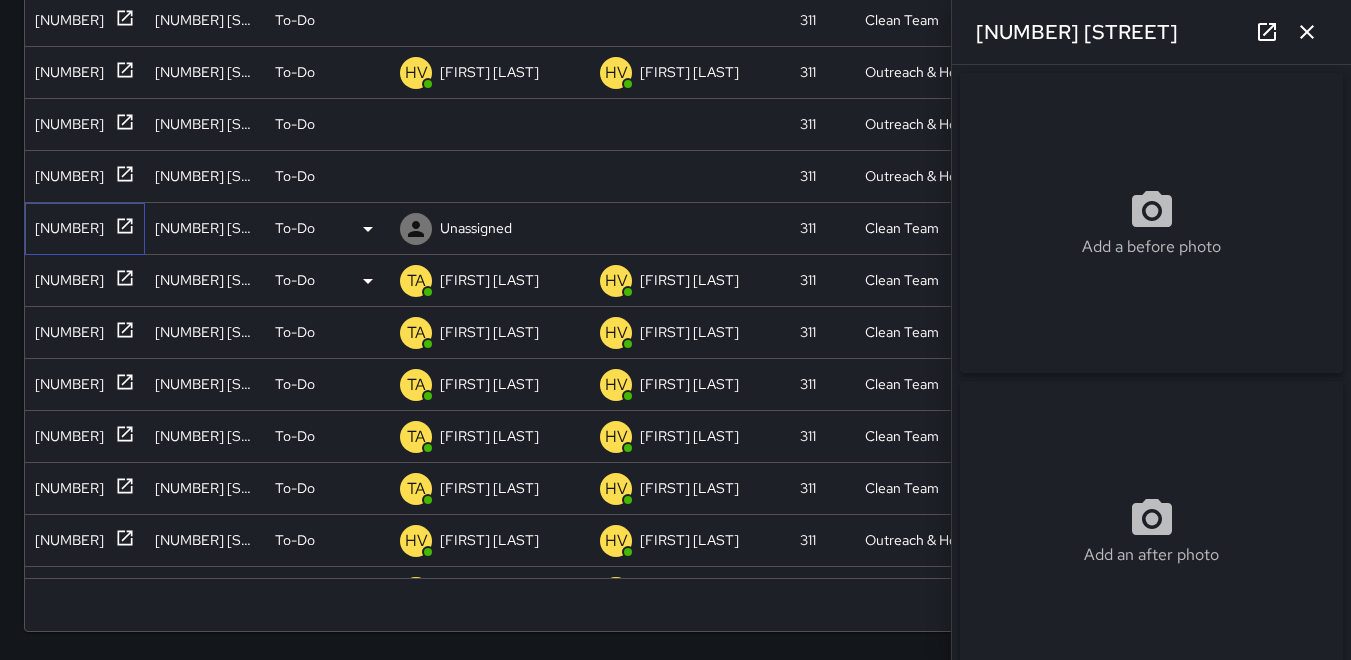 type on "**********" 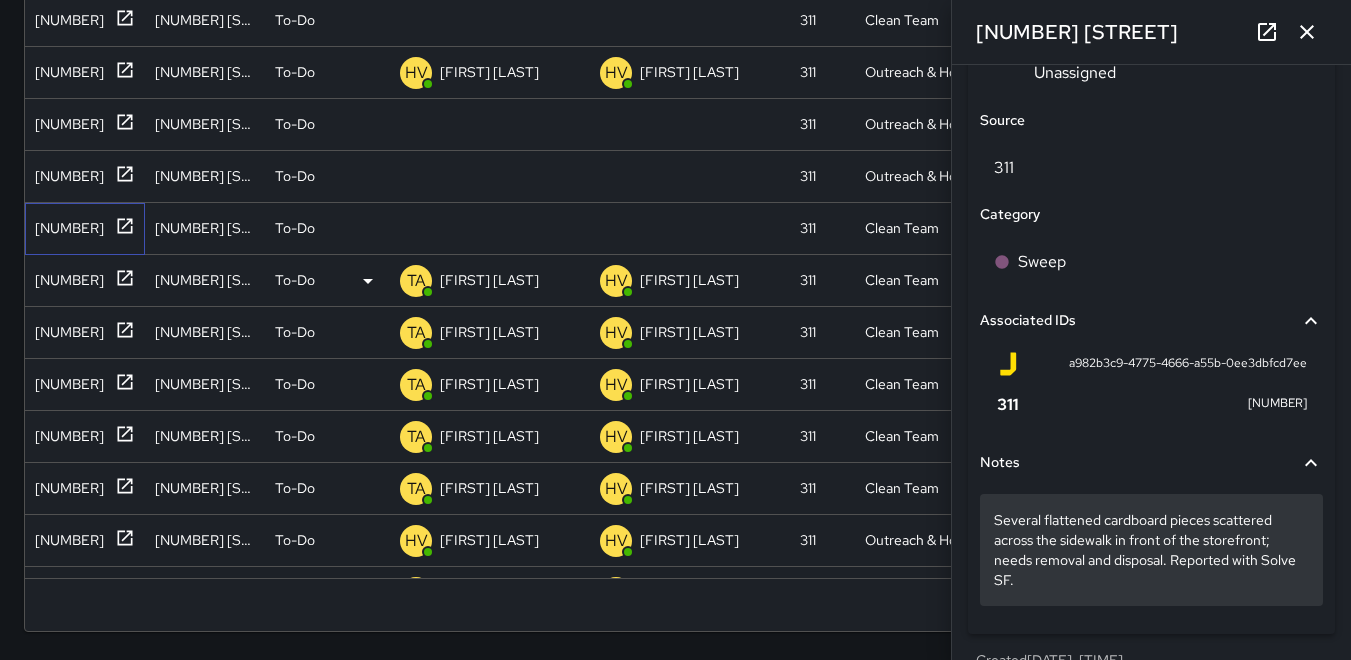 scroll, scrollTop: 1134, scrollLeft: 0, axis: vertical 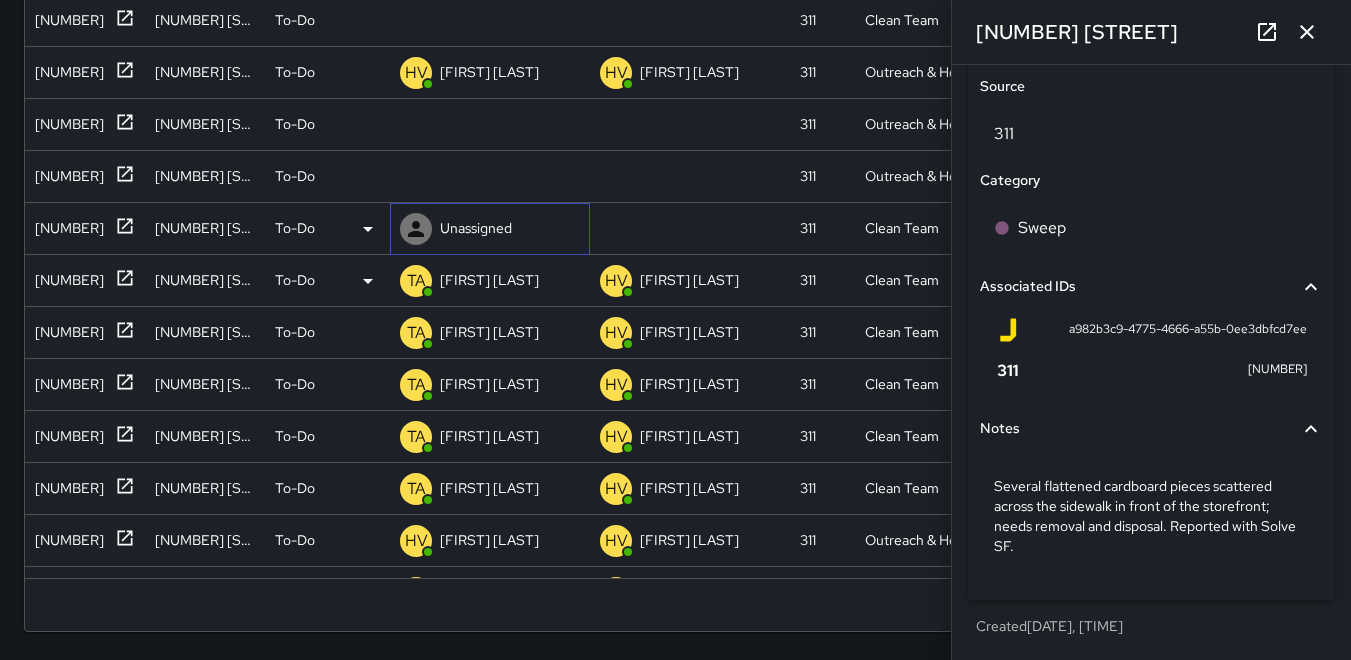 click 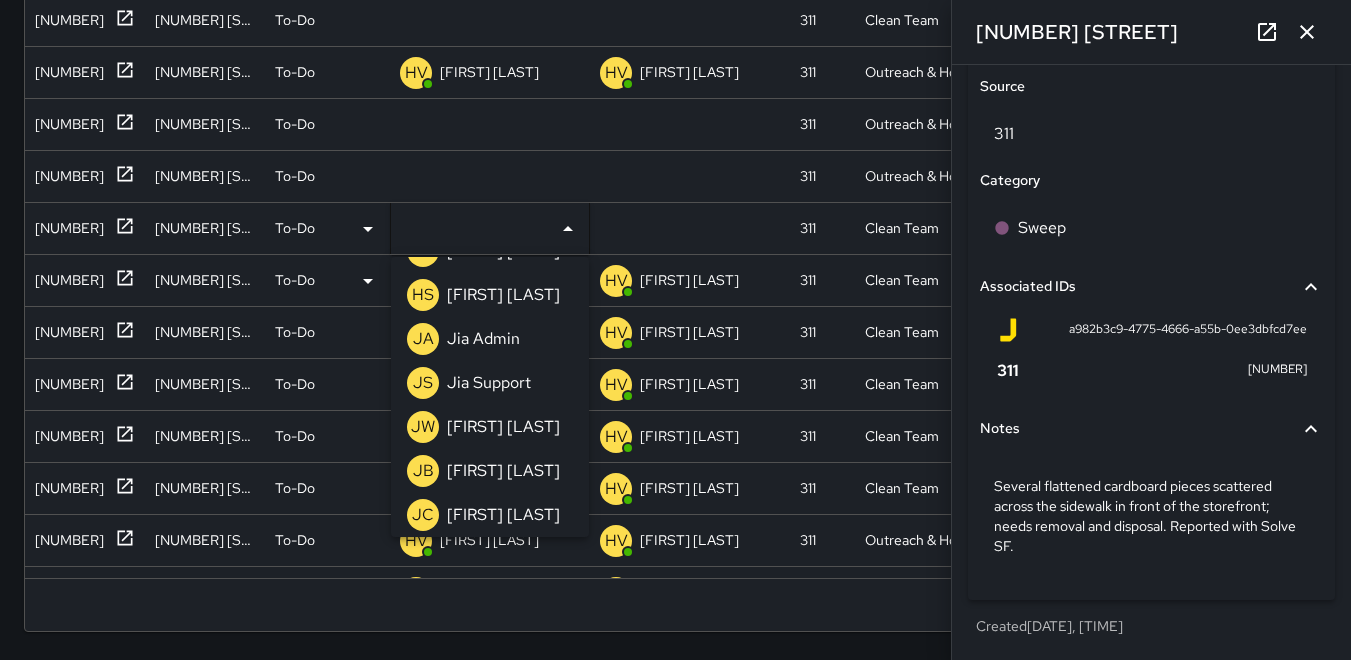 scroll, scrollTop: 400, scrollLeft: 0, axis: vertical 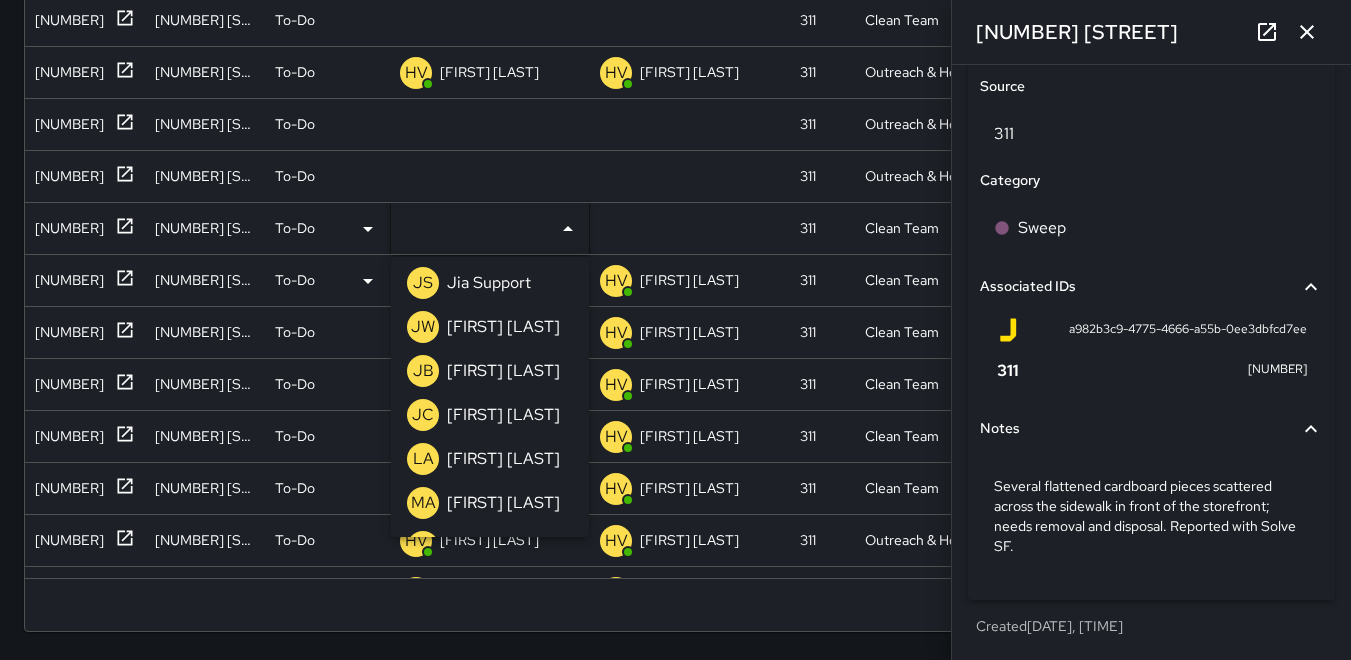 click on "MA" at bounding box center [423, 503] 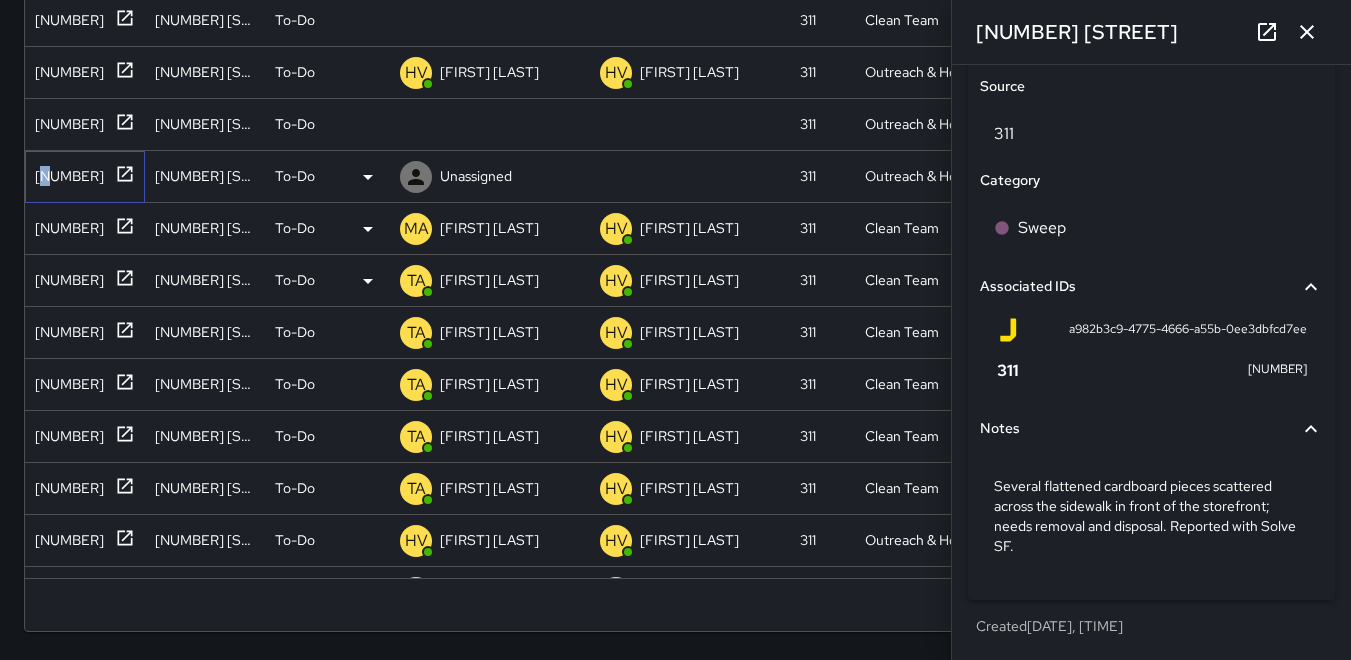 click on "[NUMBER]" at bounding box center [65, 172] 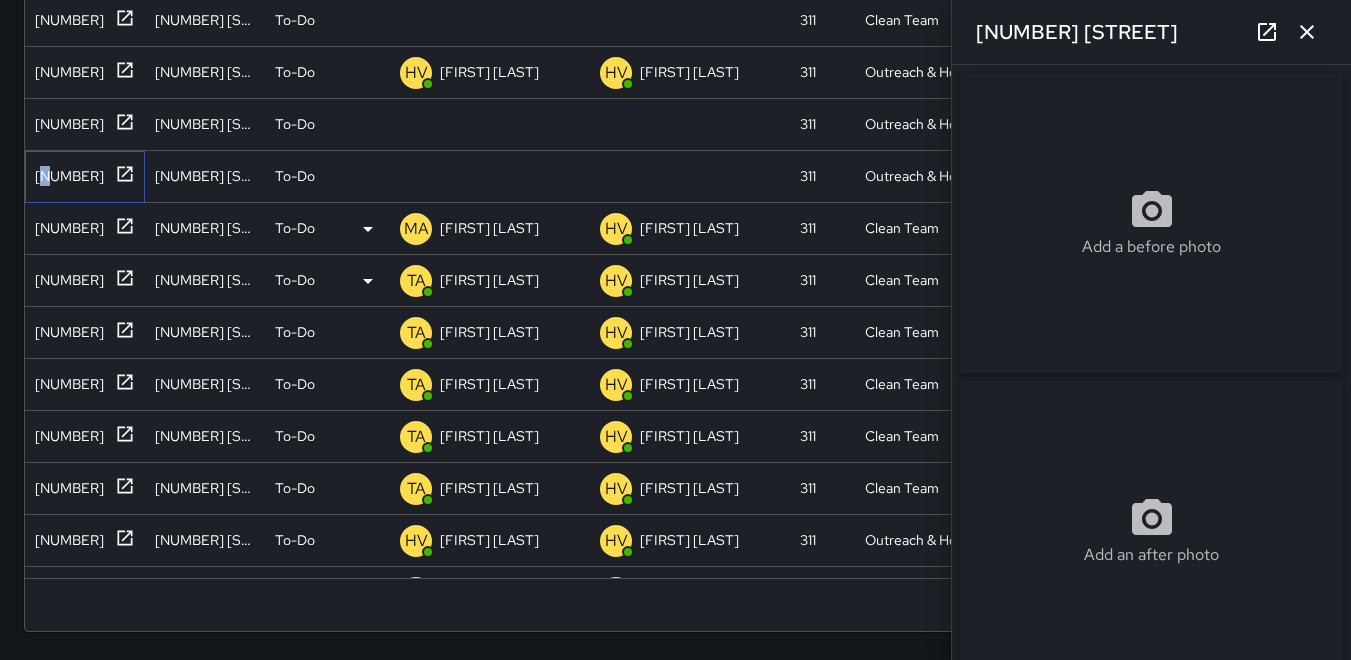 type on "**********" 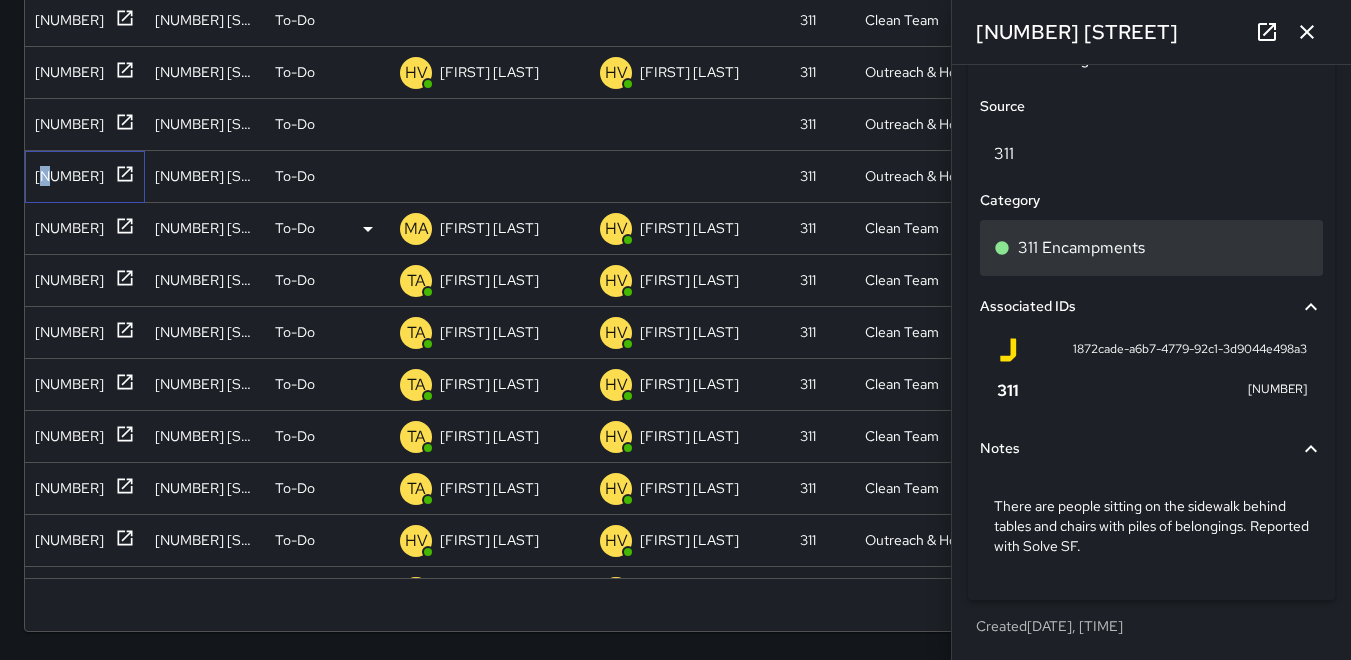 scroll, scrollTop: 1114, scrollLeft: 0, axis: vertical 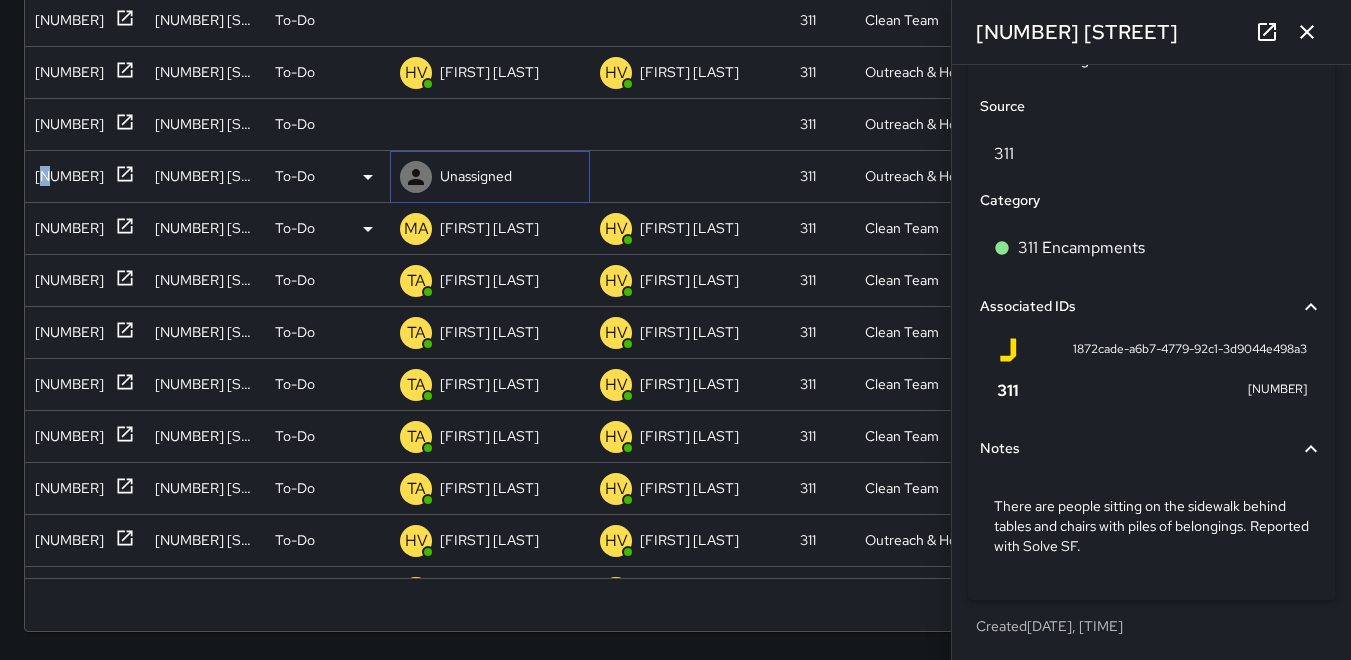 click 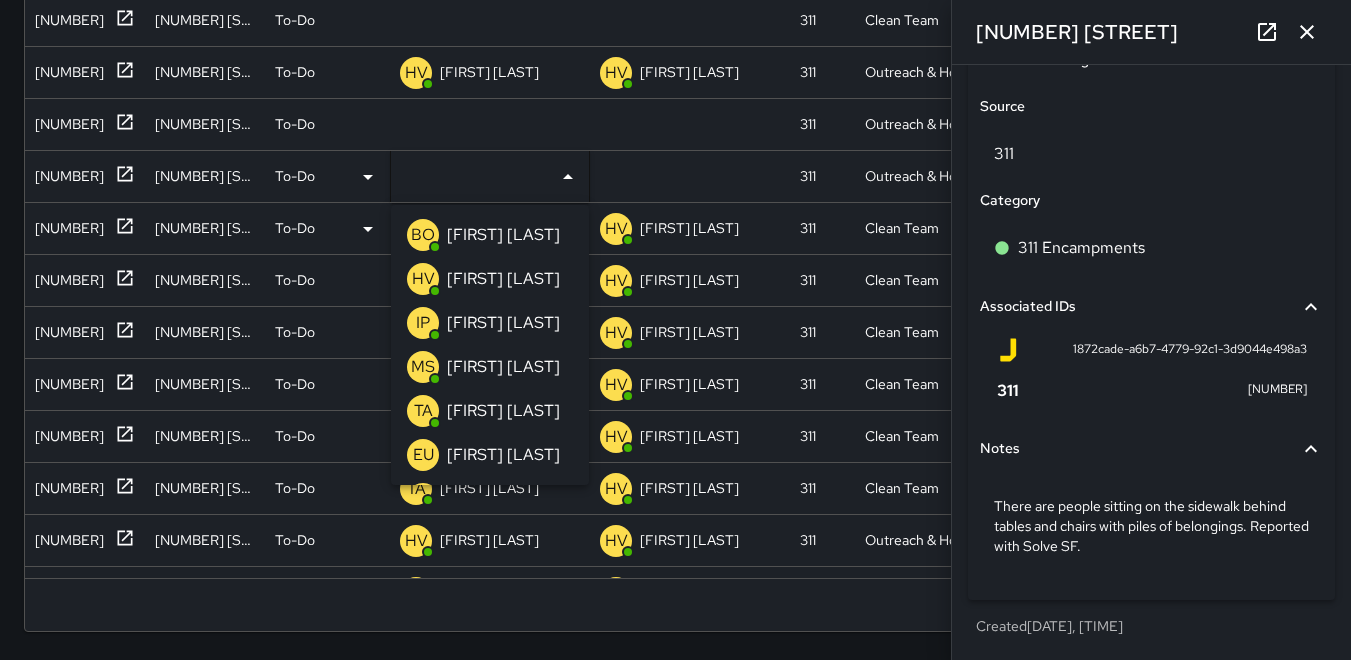 click on "HV" at bounding box center (423, 279) 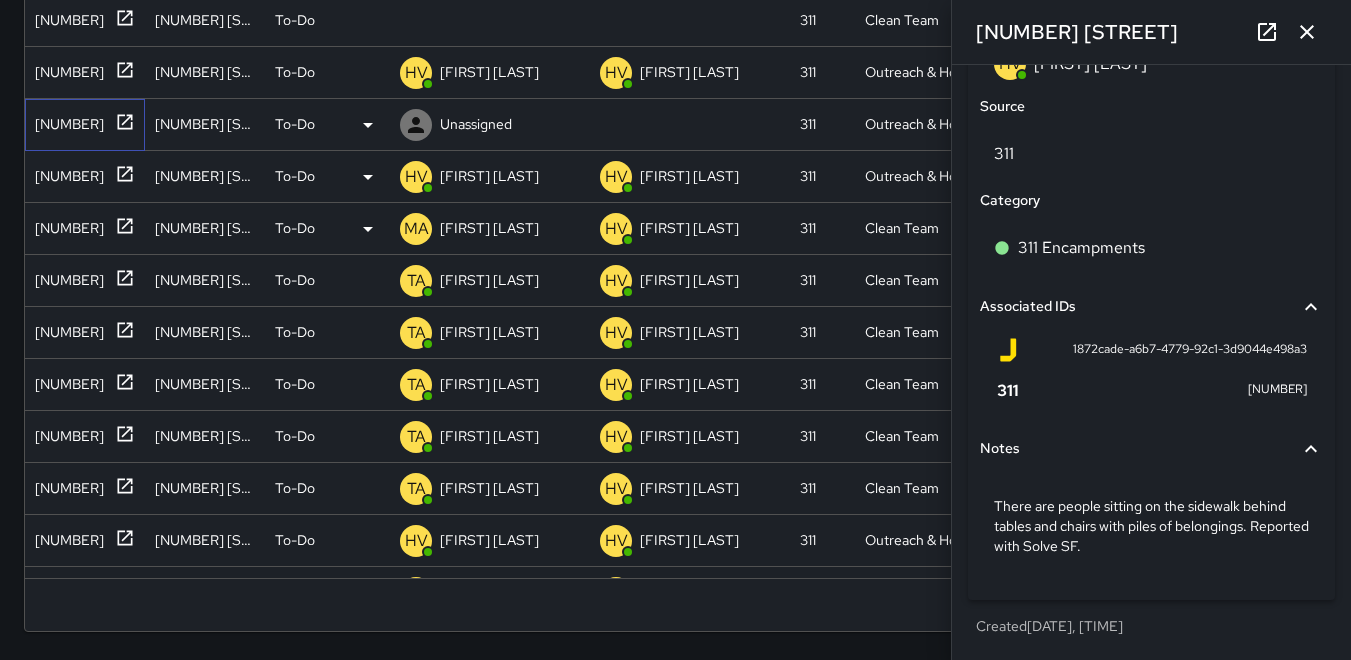 drag, startPoint x: 39, startPoint y: 112, endPoint x: 61, endPoint y: 118, distance: 22.803509 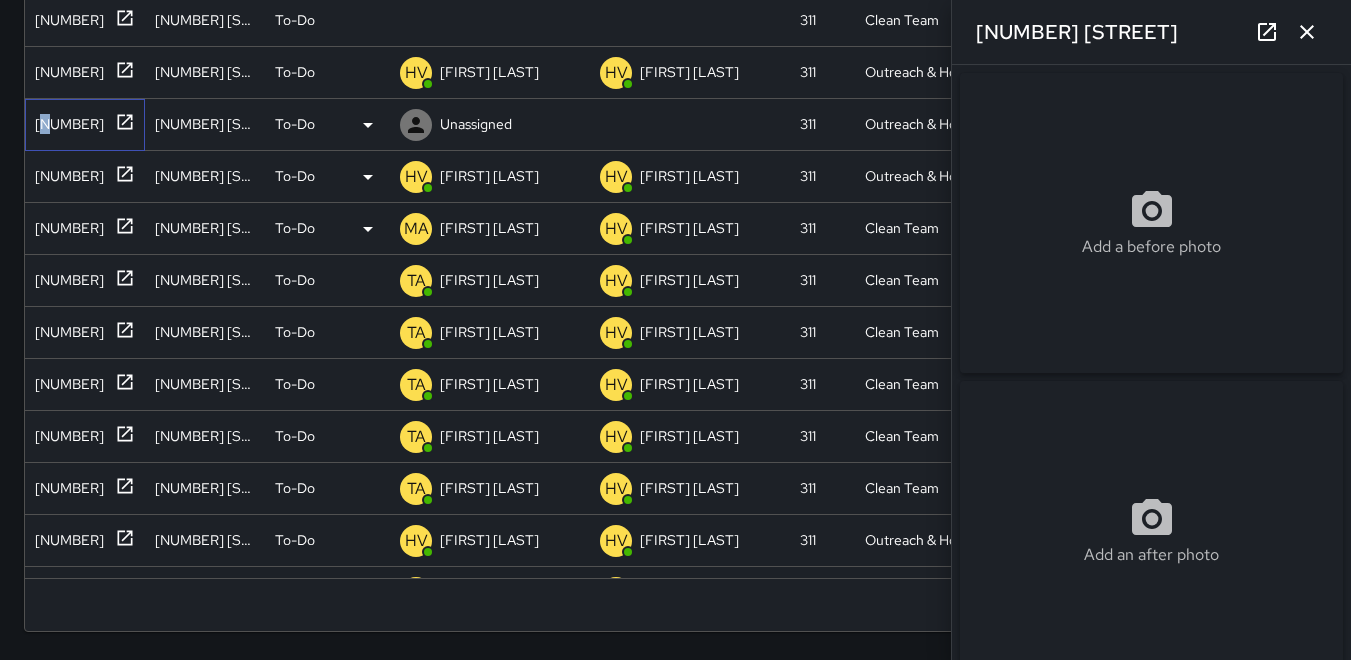 type on "**********" 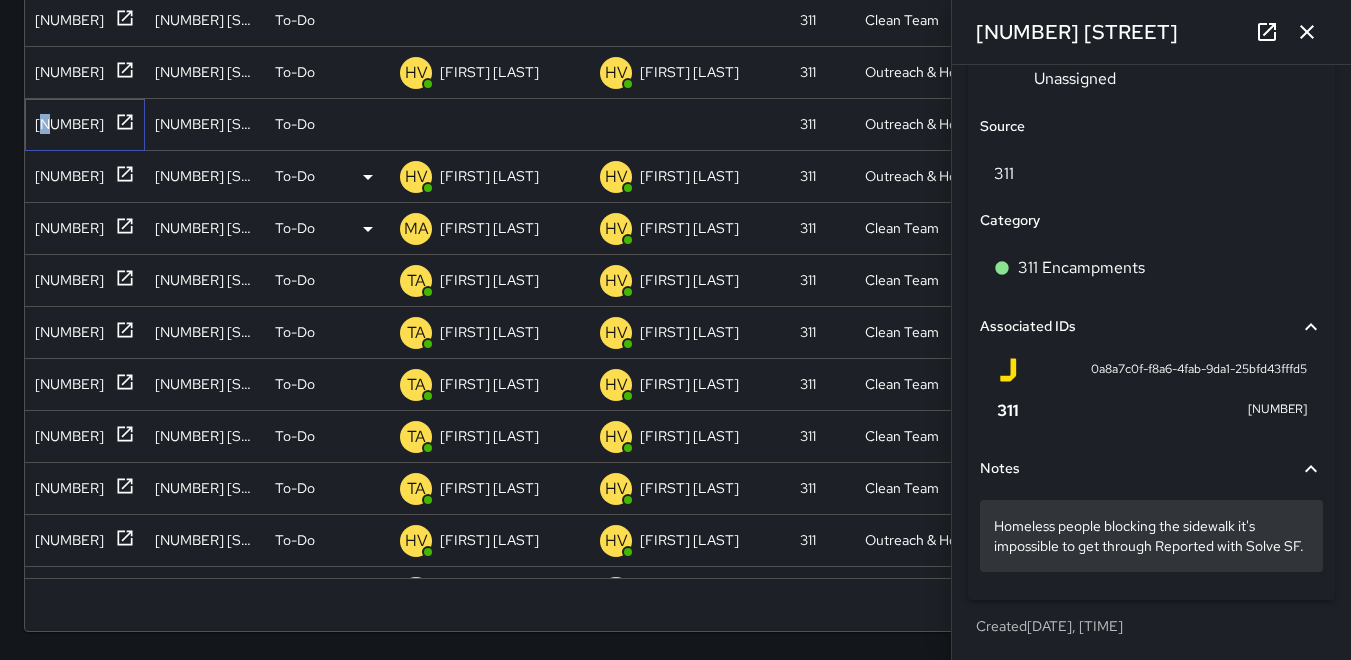 scroll, scrollTop: 1100, scrollLeft: 0, axis: vertical 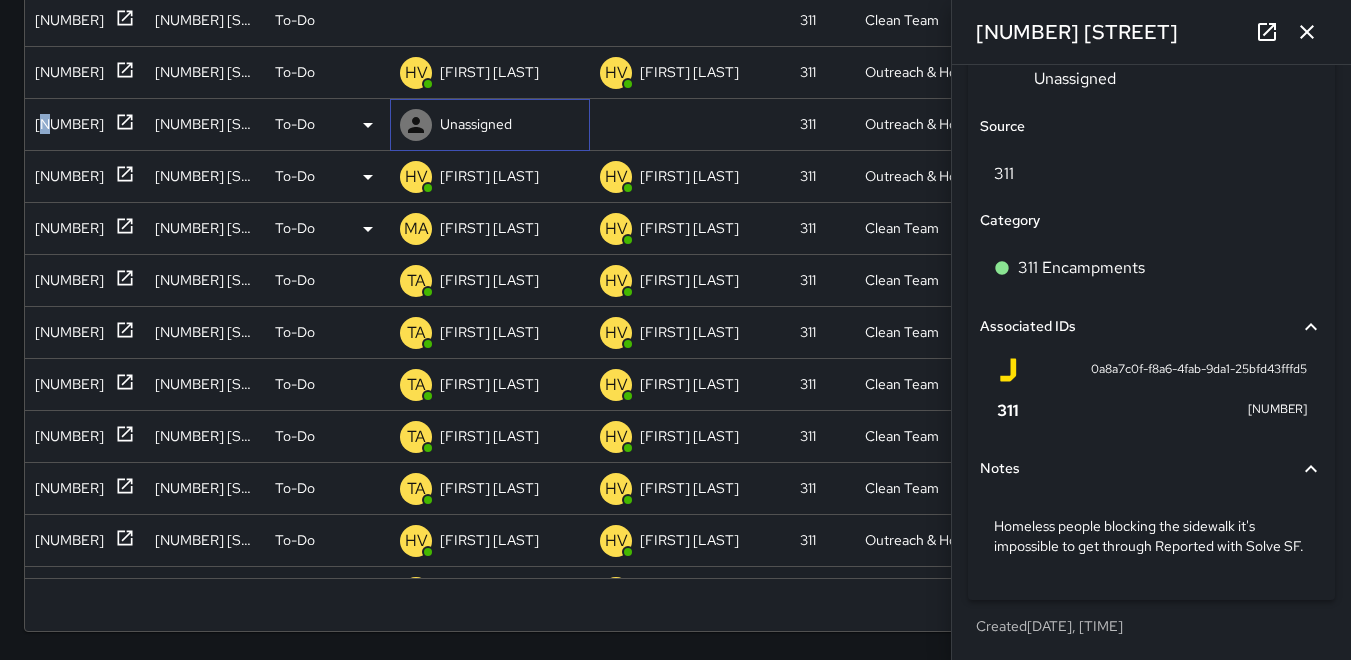 click 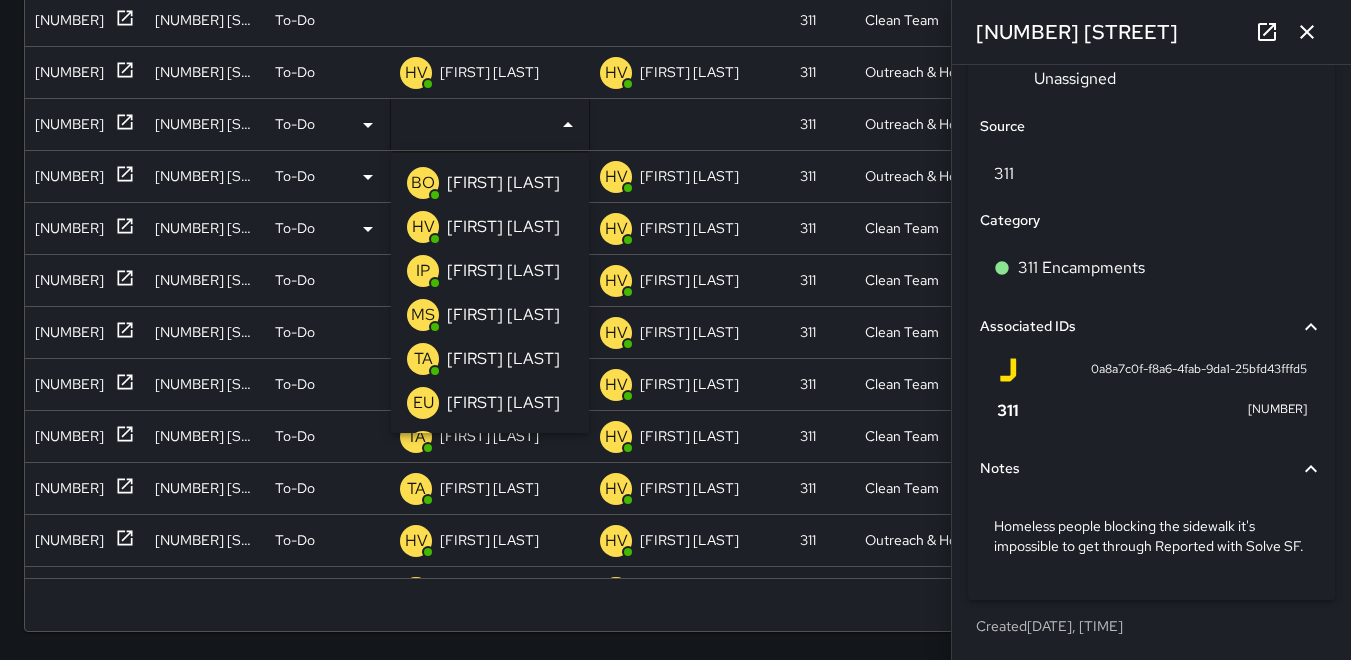 click on "HV" at bounding box center (423, 227) 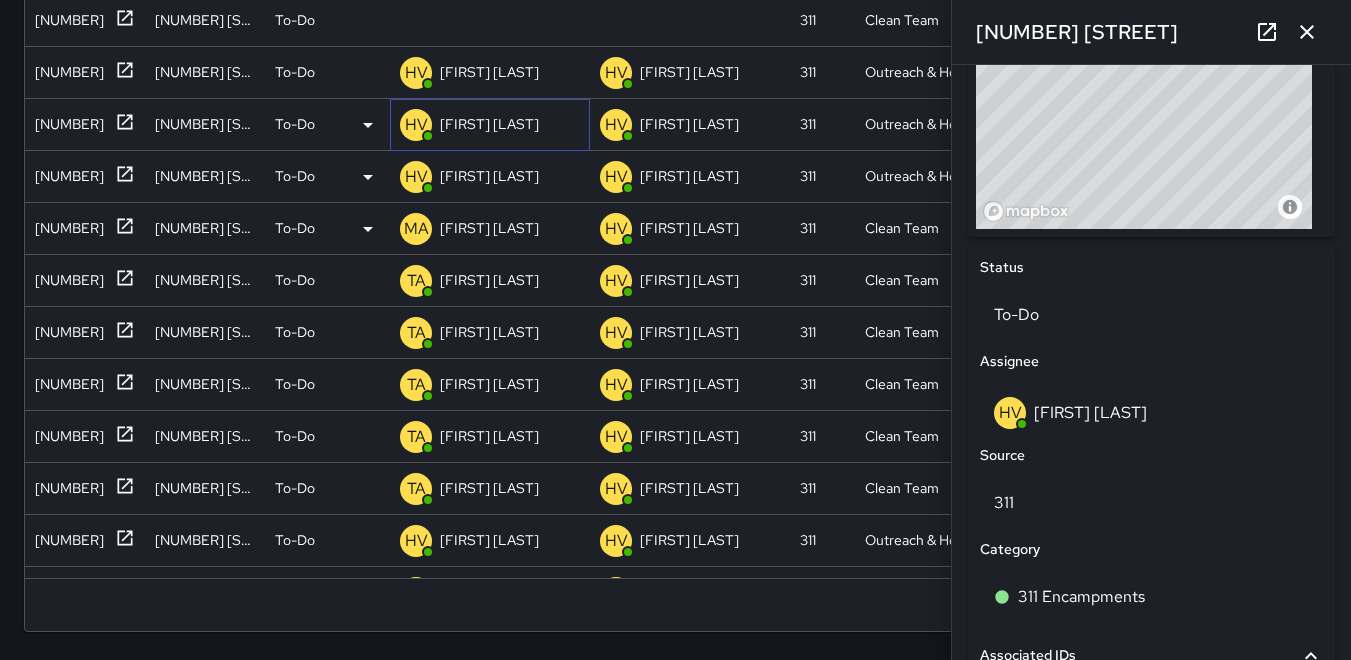scroll, scrollTop: 700, scrollLeft: 0, axis: vertical 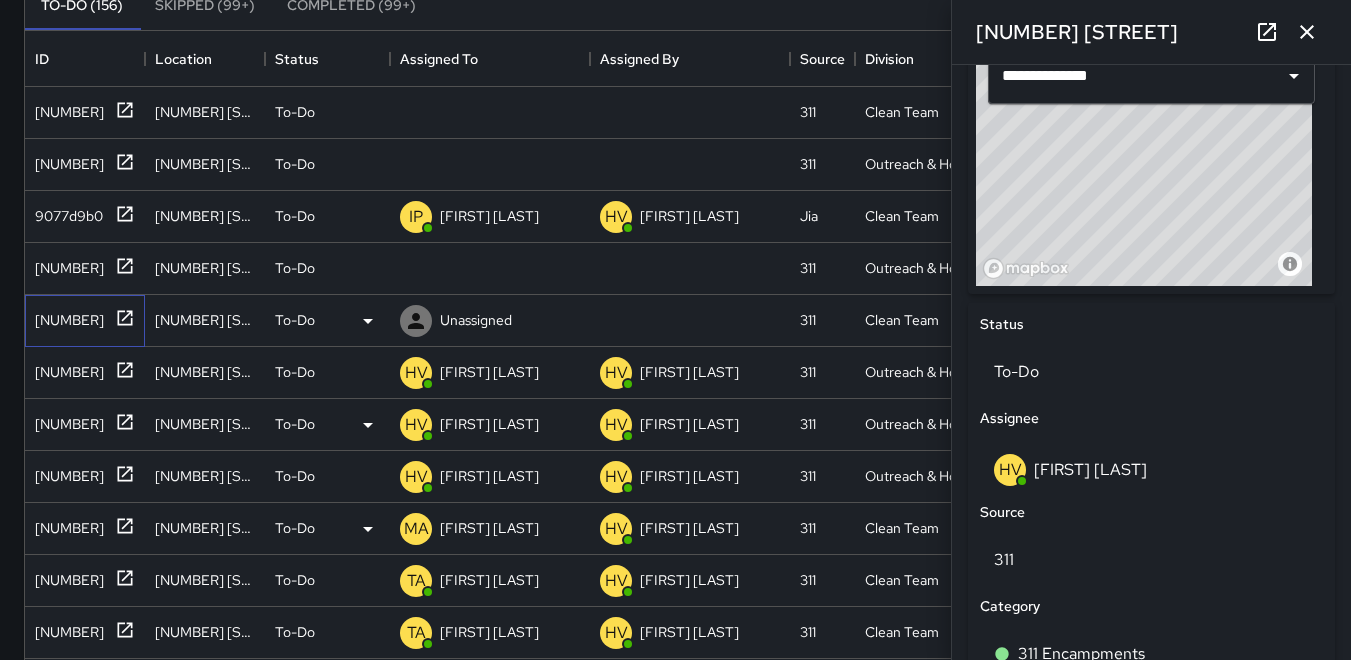 click on "[NUMBER]" at bounding box center [65, 316] 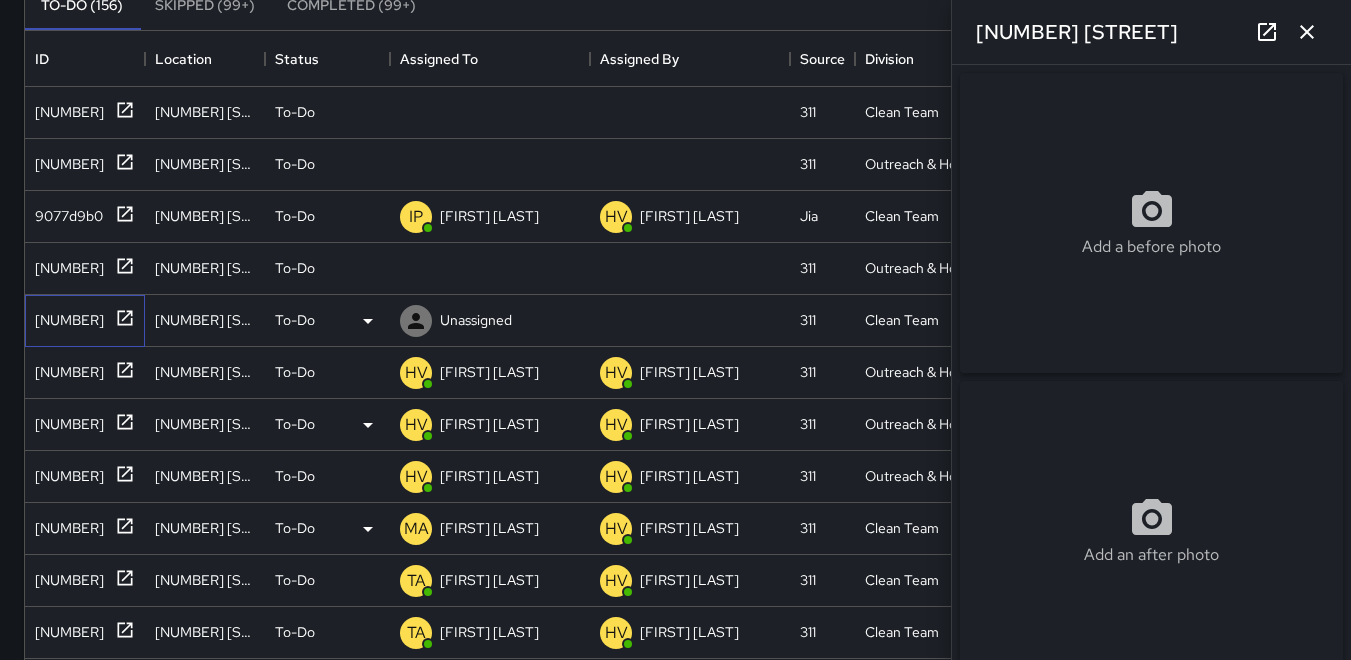 type on "**********" 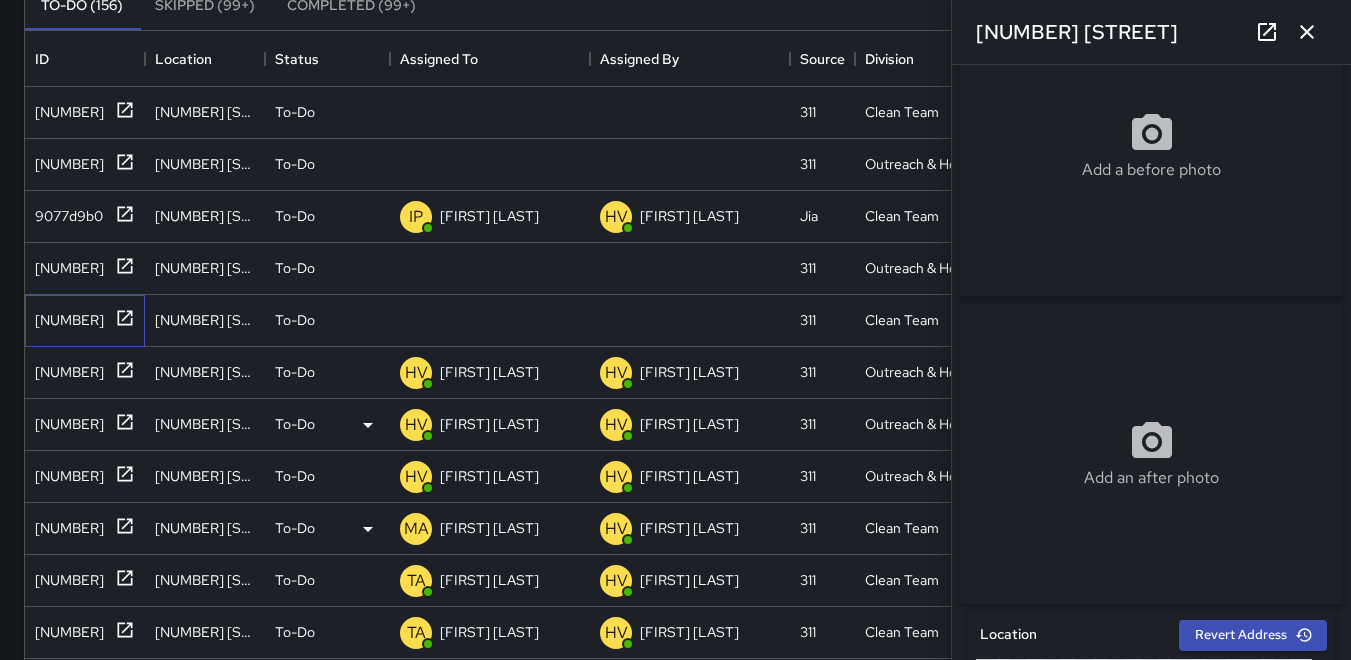 scroll, scrollTop: 300, scrollLeft: 0, axis: vertical 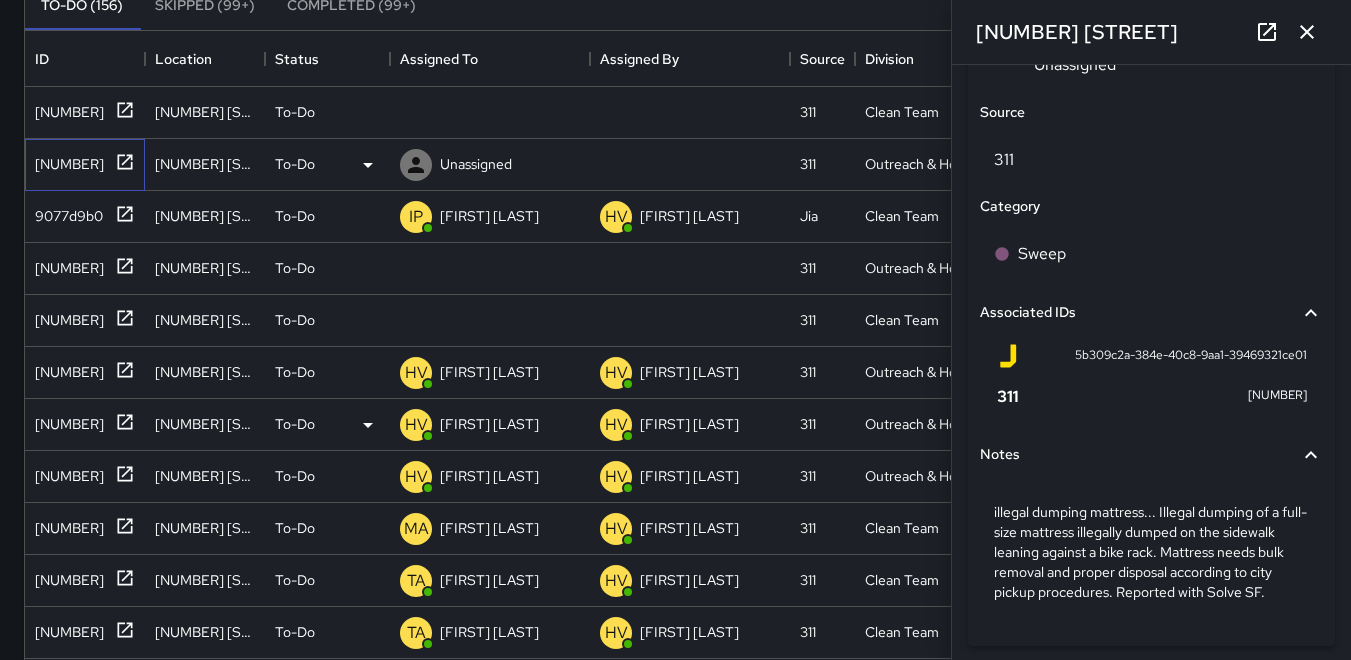 click on "[NUMBER]" at bounding box center (65, 160) 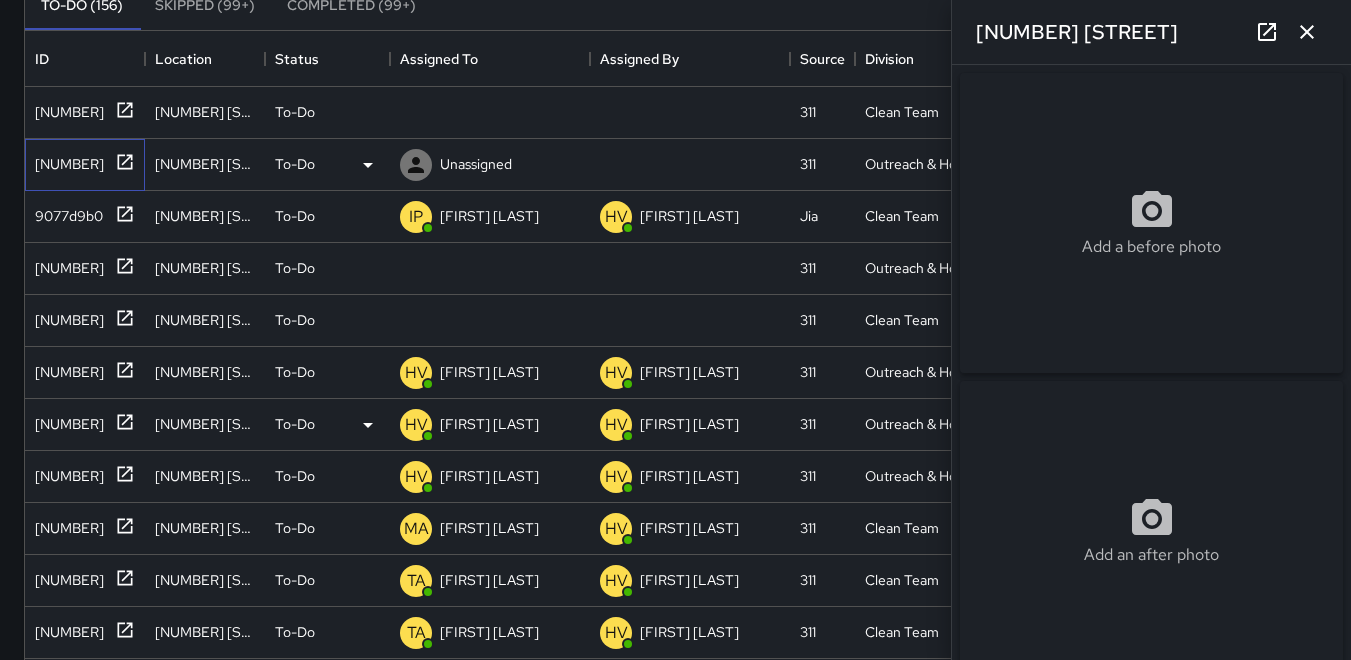 type on "**********" 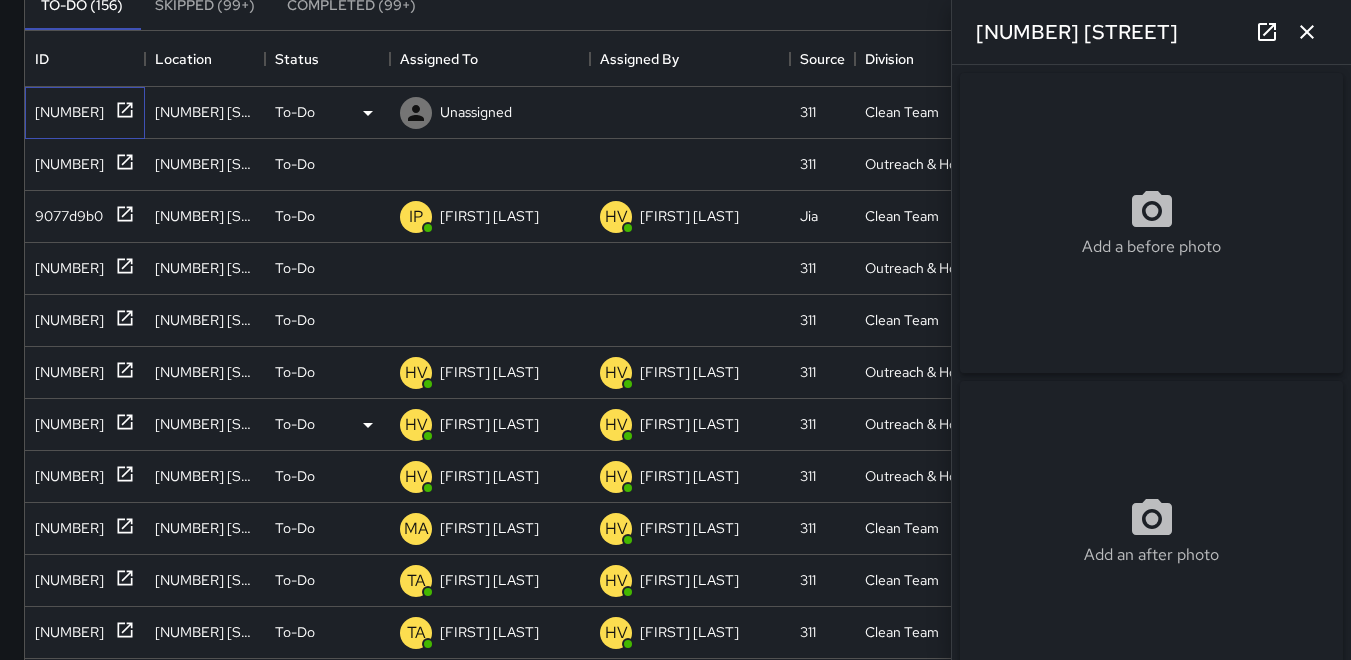 click on "[NUMBER]" at bounding box center (65, 108) 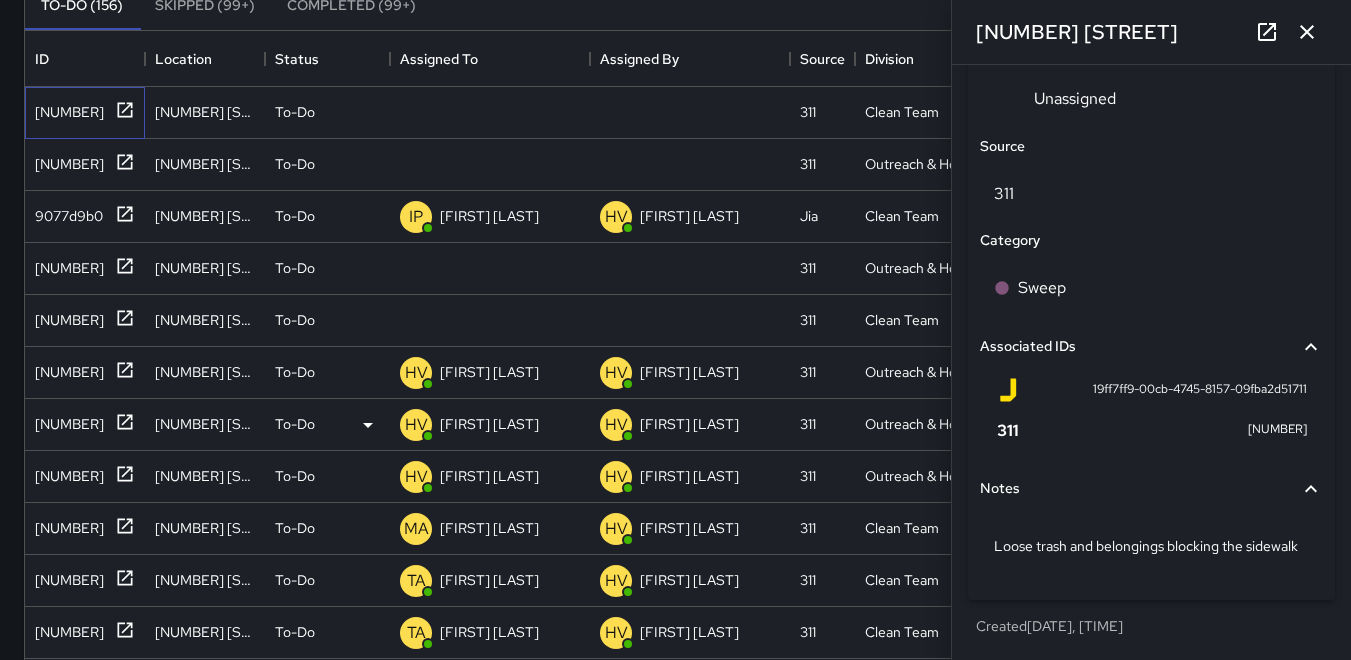 scroll, scrollTop: 1094, scrollLeft: 0, axis: vertical 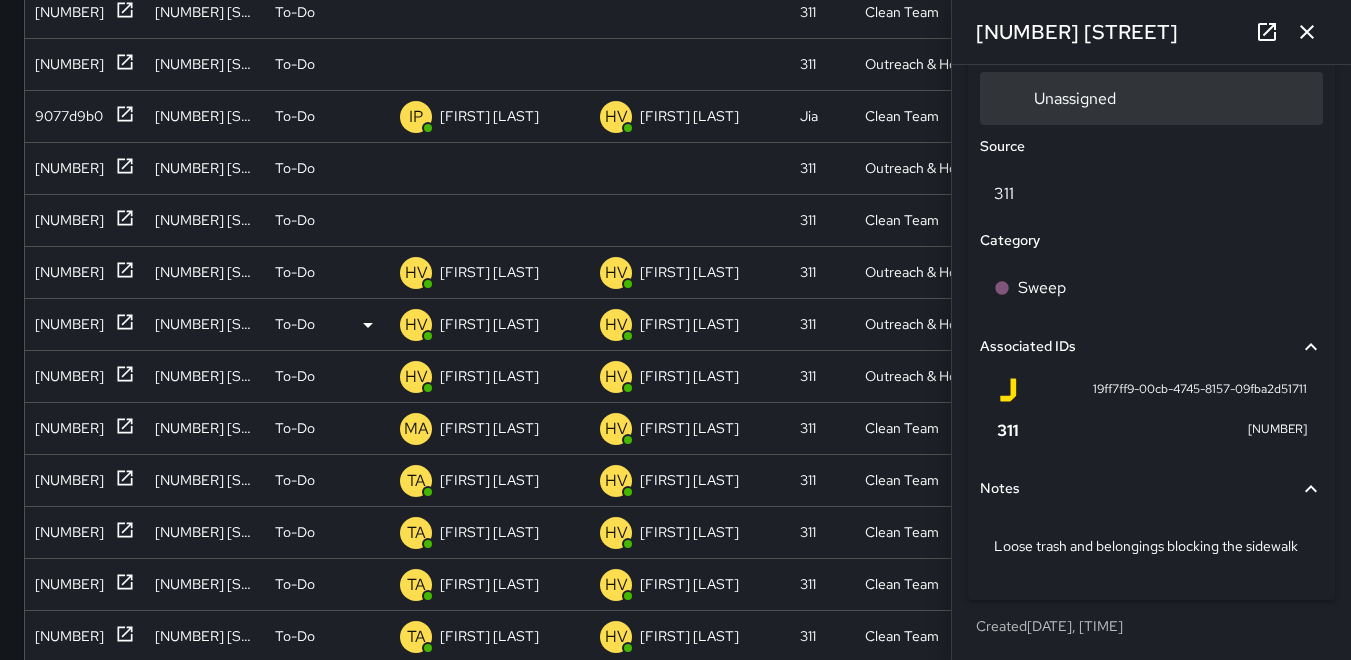 click on "Unassigned" at bounding box center (1151, 98) 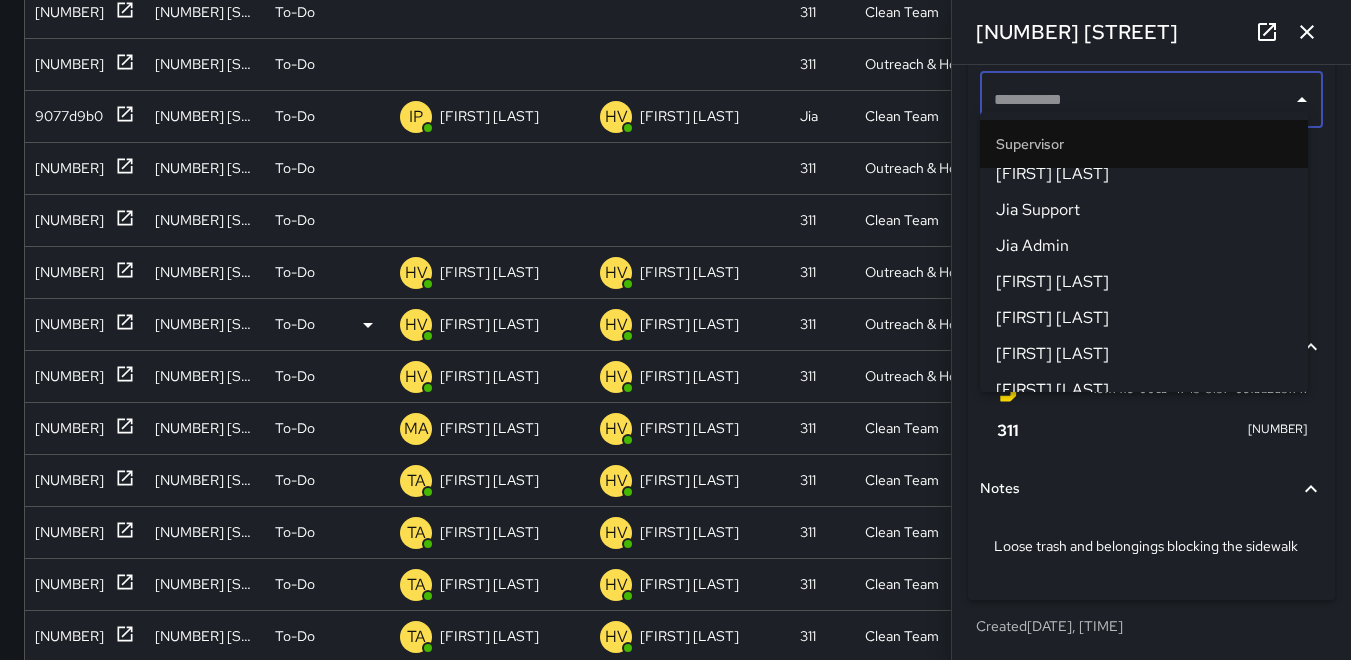 scroll, scrollTop: 696, scrollLeft: 0, axis: vertical 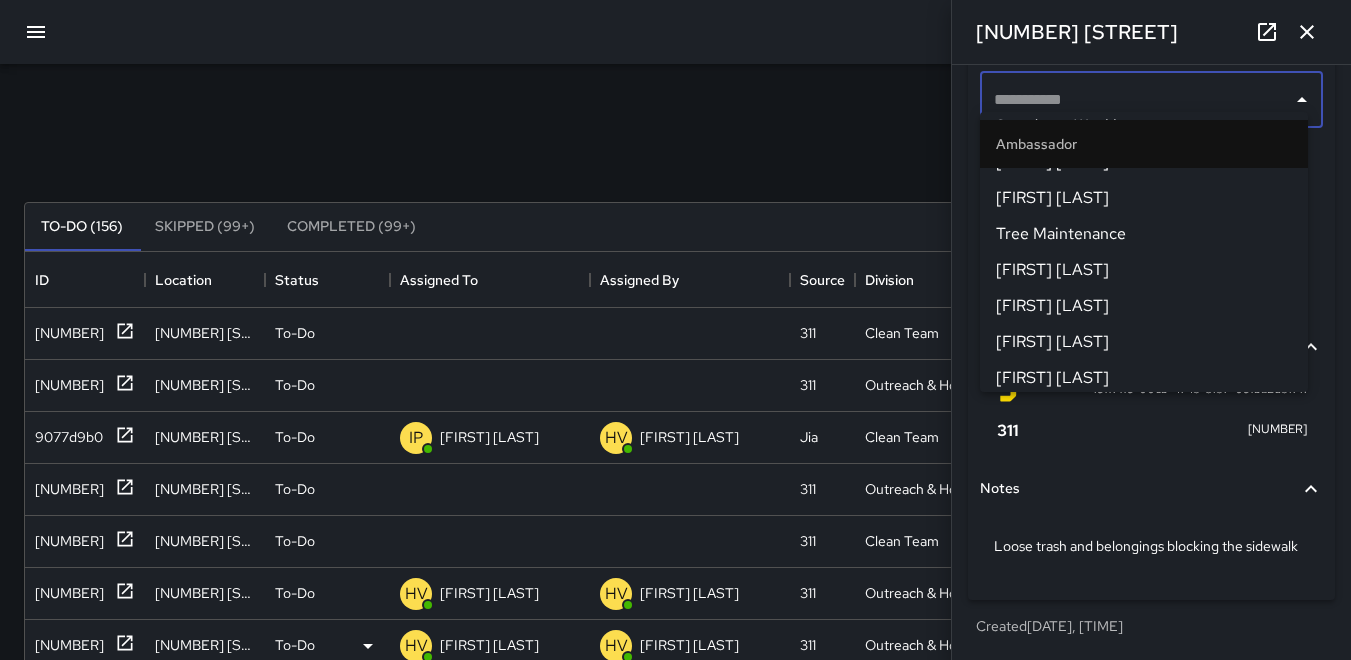 click on "[FIRST] [LAST]" at bounding box center [1144, 306] 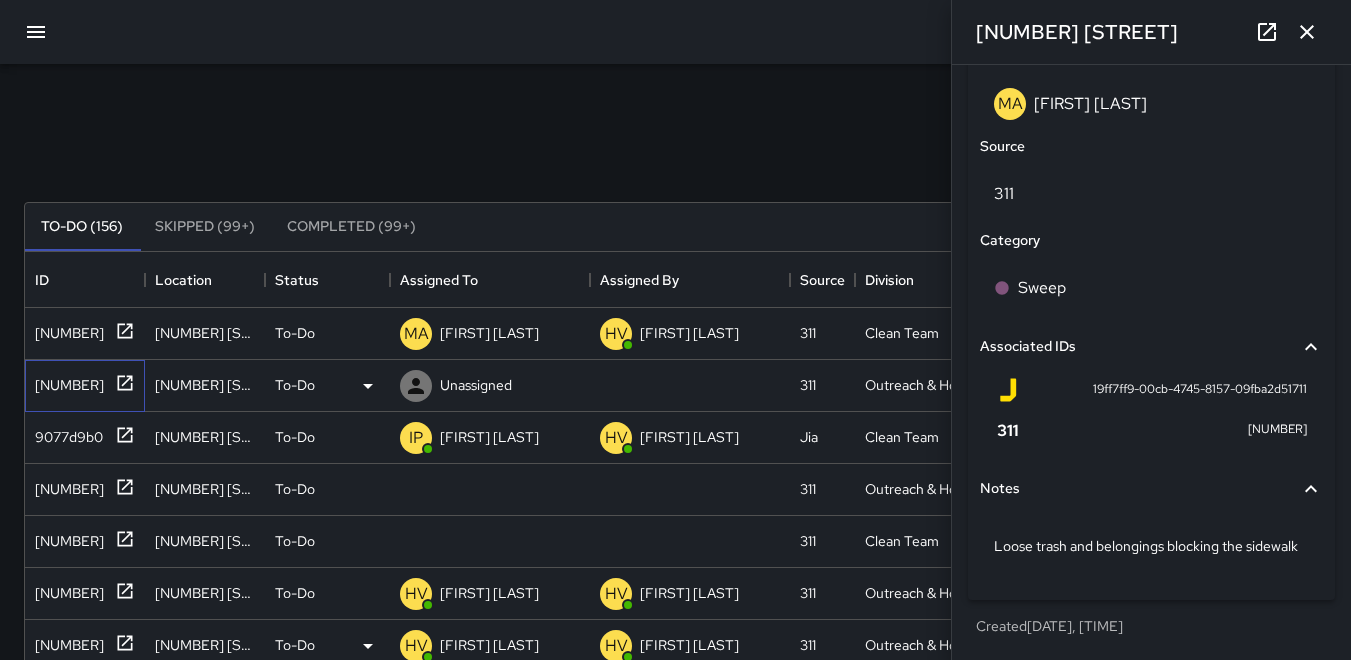 drag, startPoint x: 39, startPoint y: 377, endPoint x: 77, endPoint y: 377, distance: 38 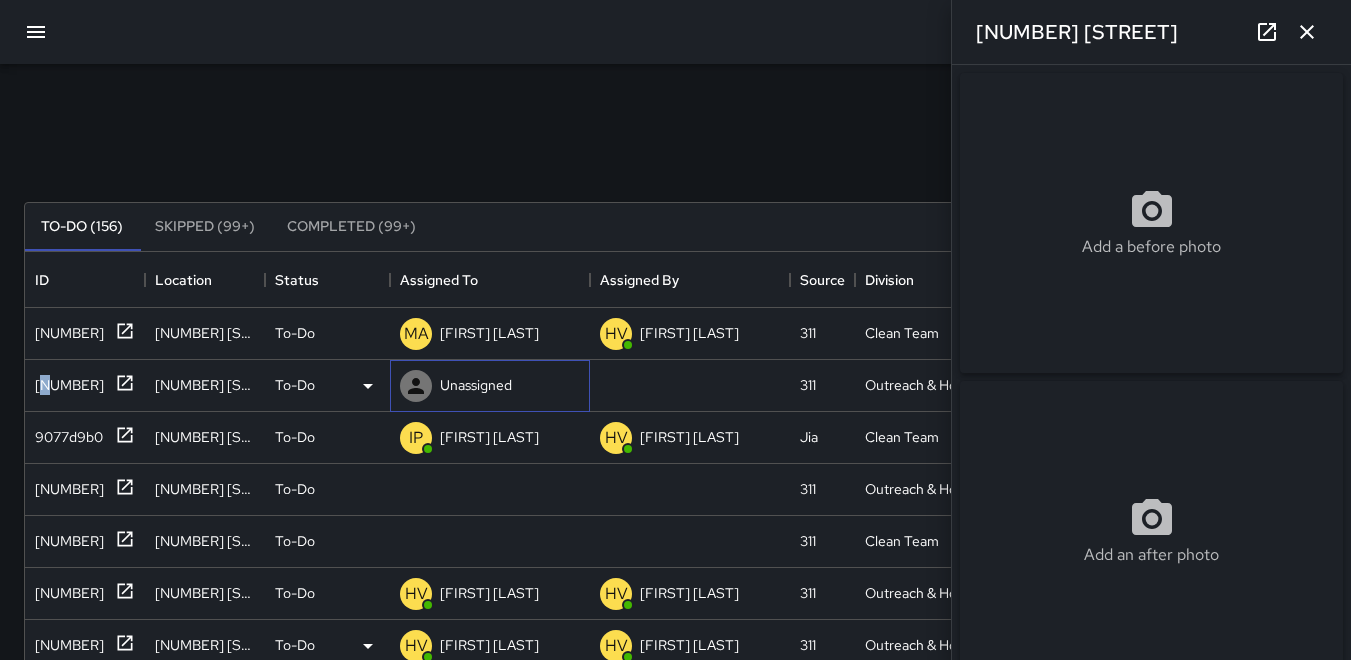 click 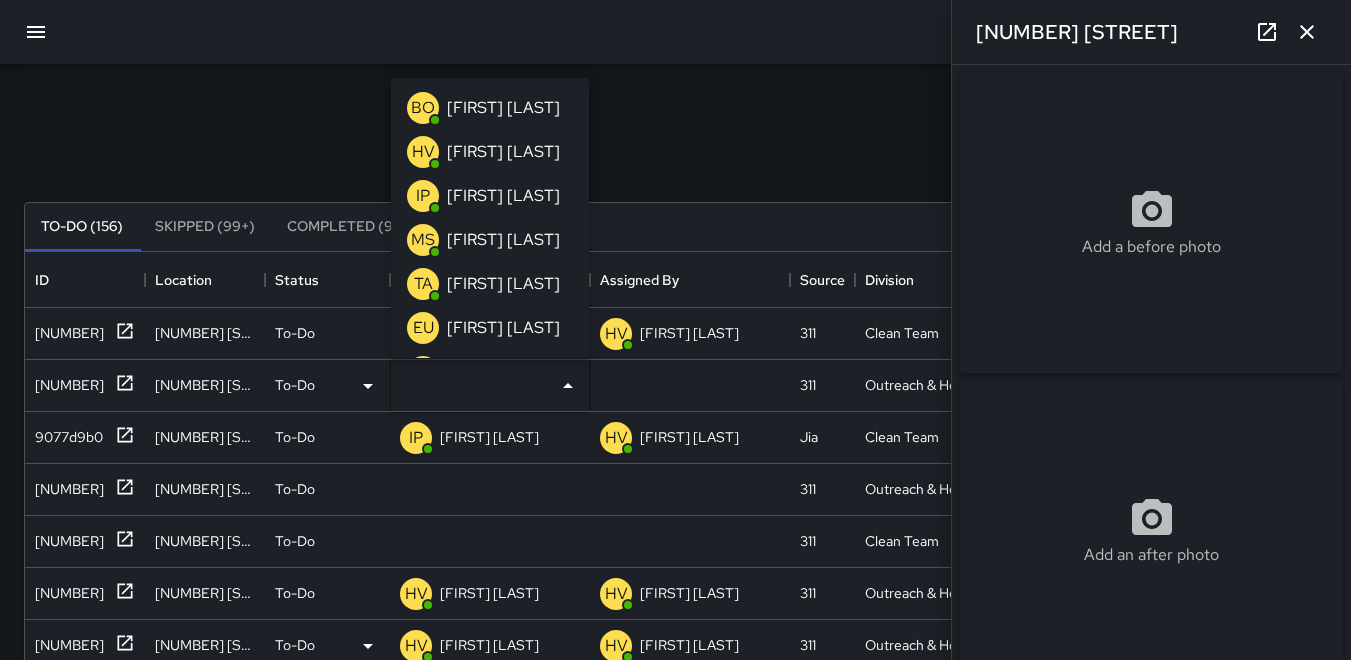 click on "HV" at bounding box center (423, 152) 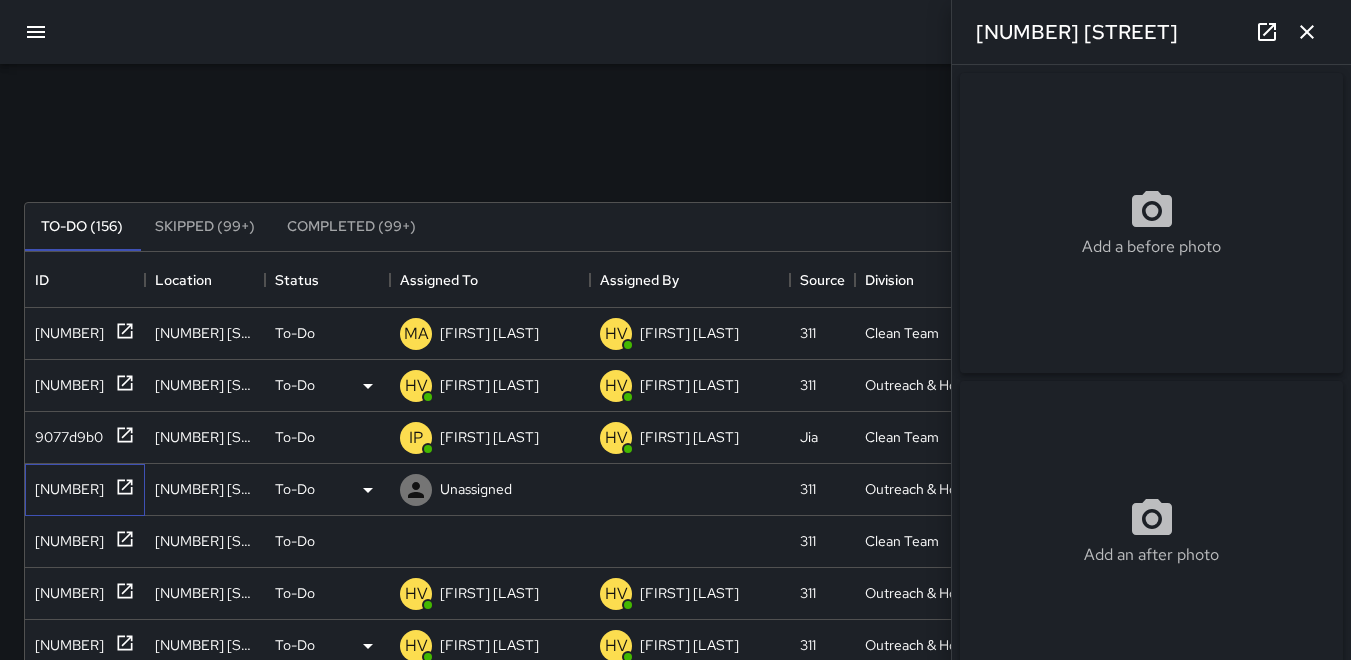 click on "[NUMBER]" at bounding box center (65, 485) 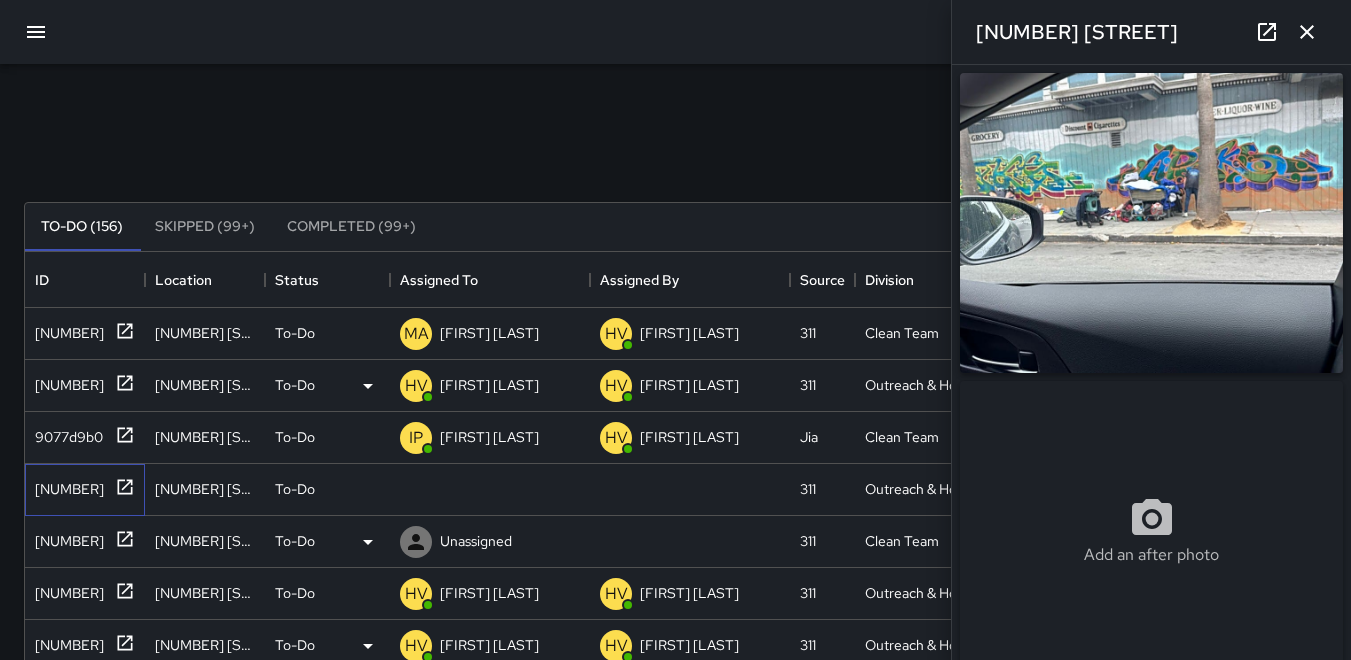 type on "**********" 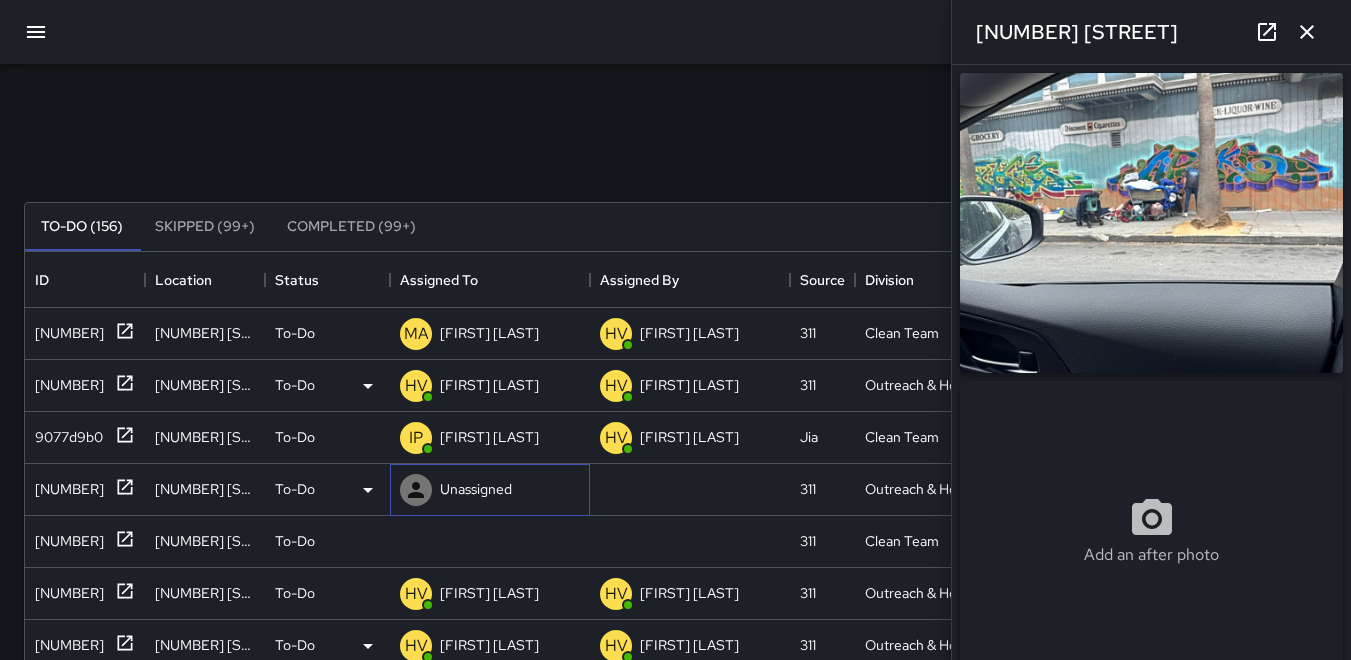 click 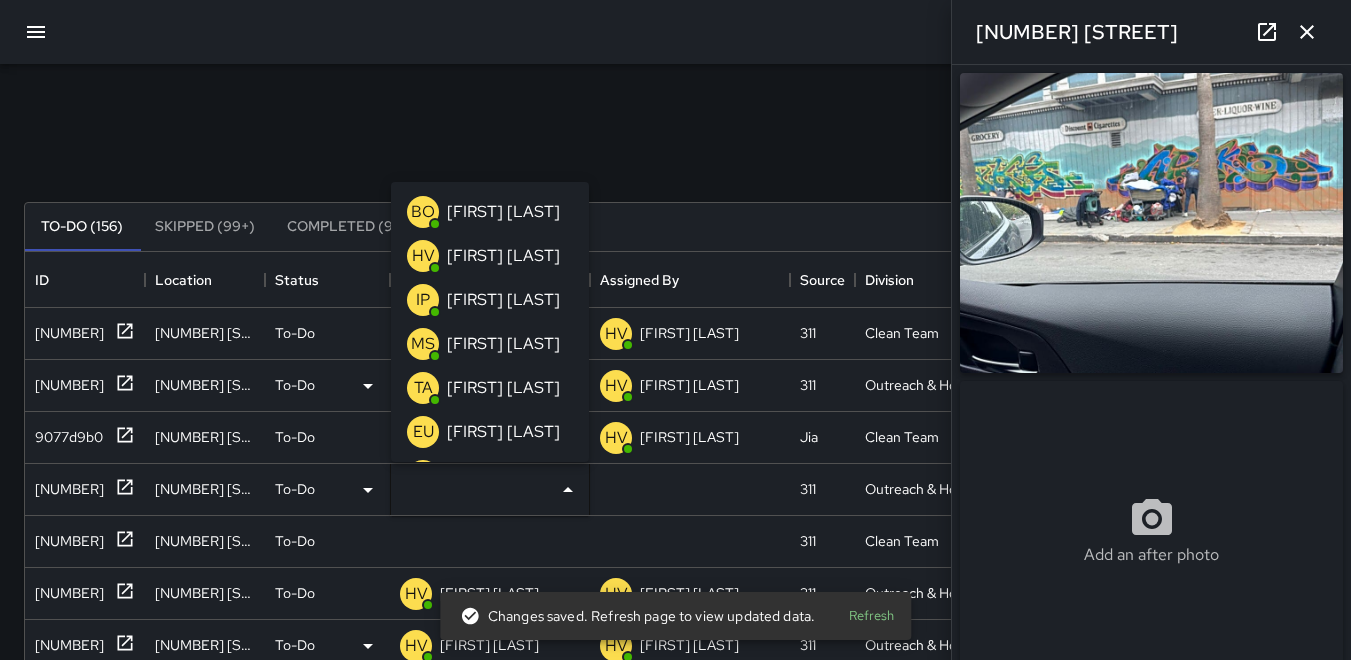 click on "HV" at bounding box center (423, 256) 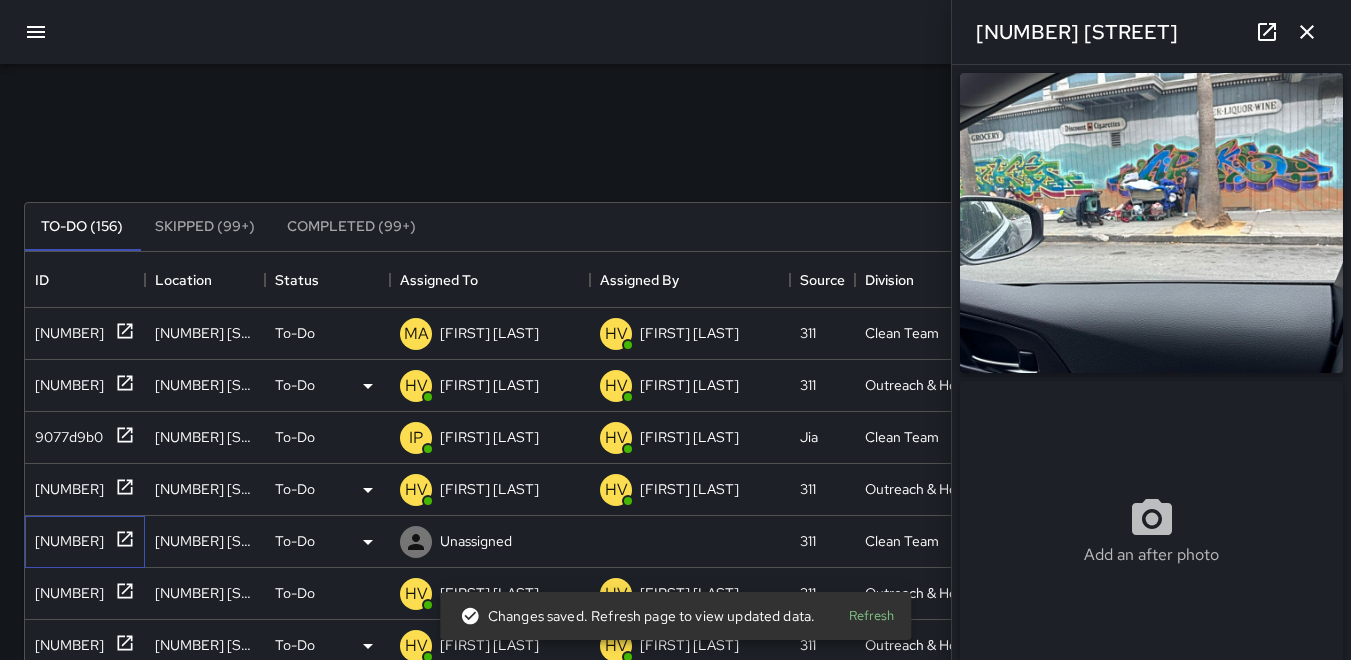click on "[NUMBER]" at bounding box center [65, 537] 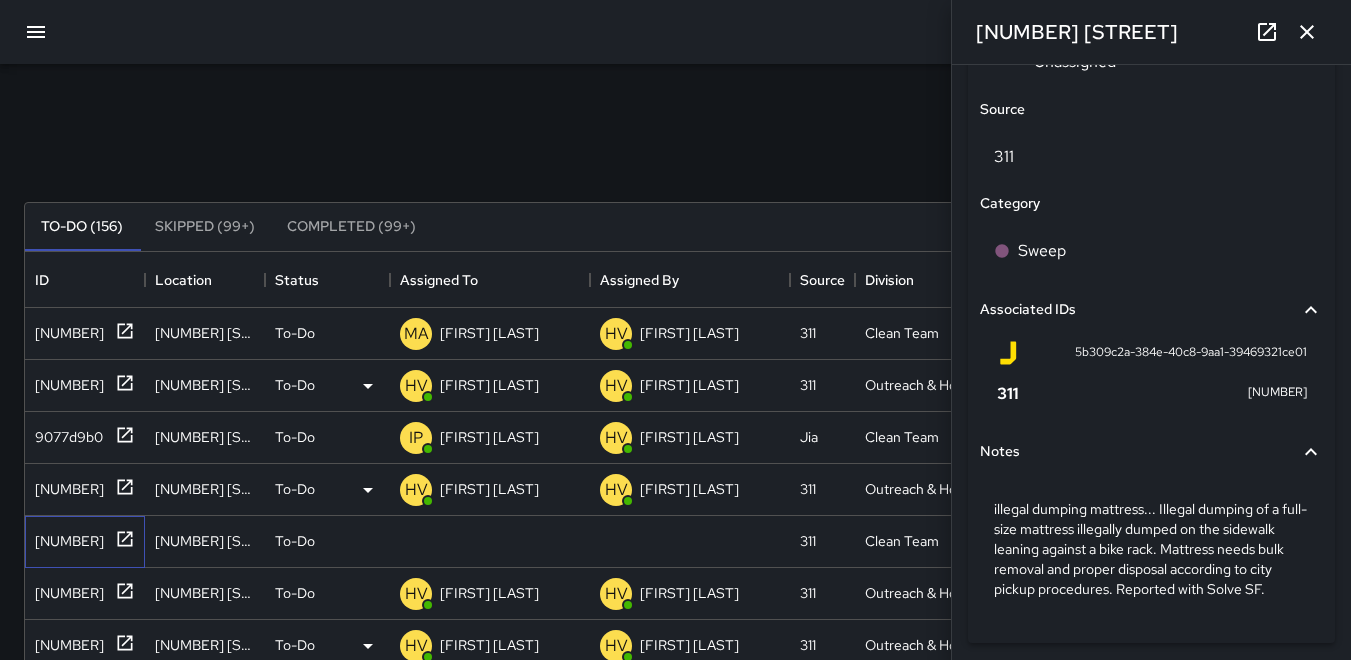 scroll, scrollTop: 1174, scrollLeft: 0, axis: vertical 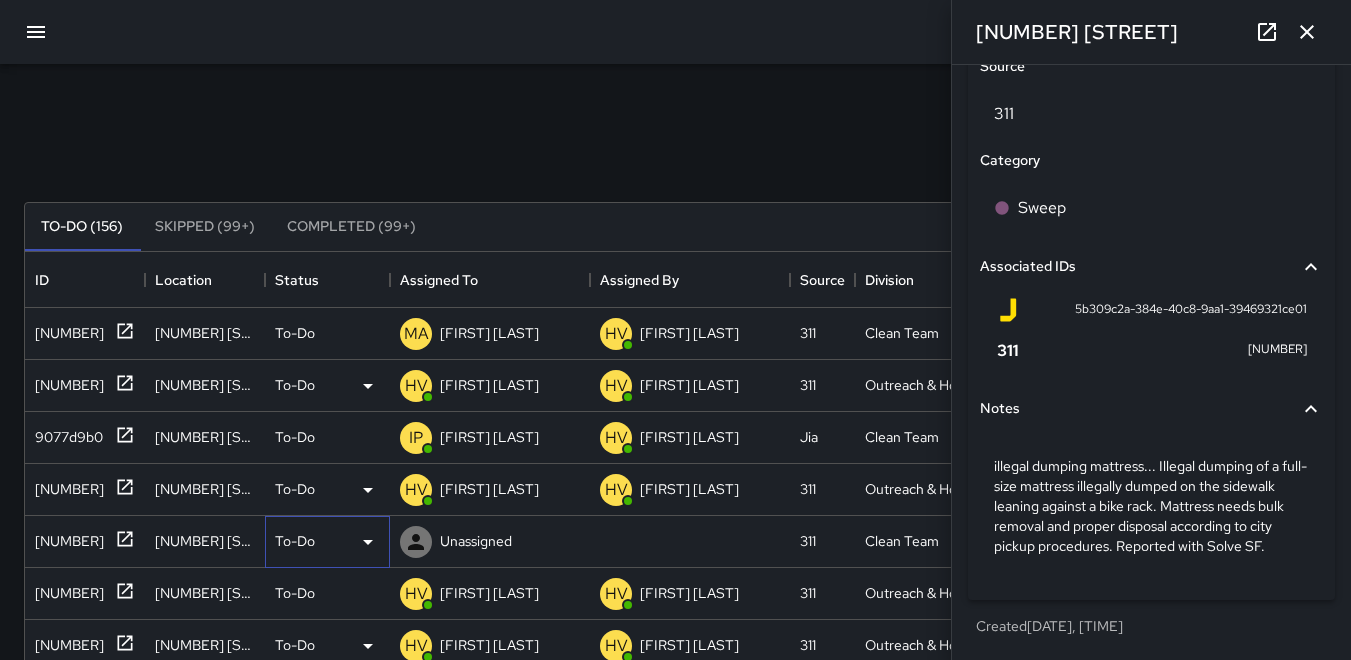 click 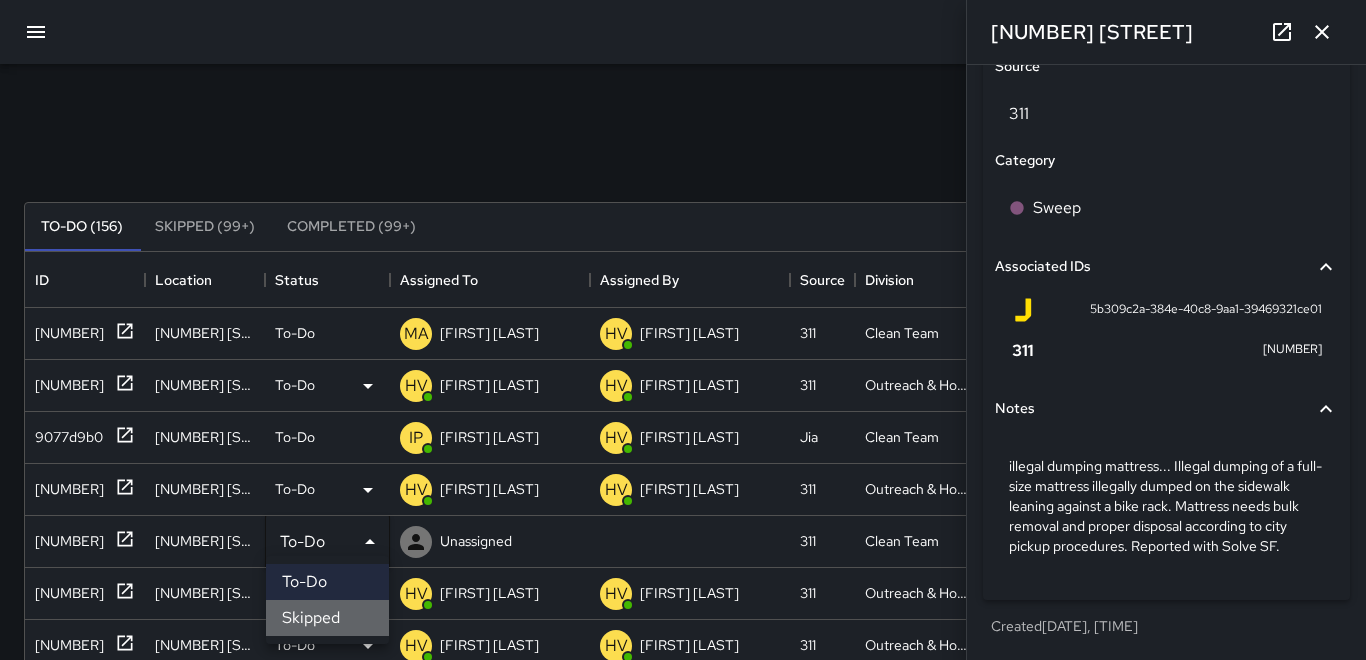 click on "Skipped" at bounding box center [327, 618] 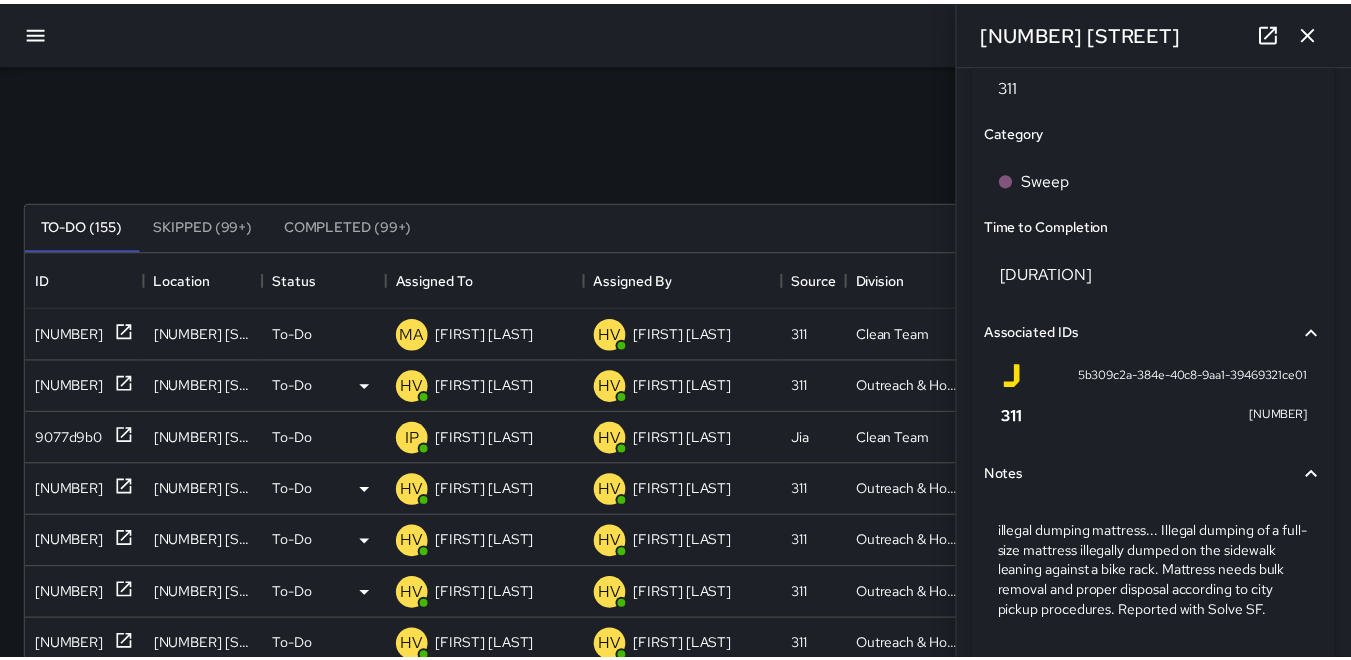 scroll, scrollTop: 16, scrollLeft: 16, axis: both 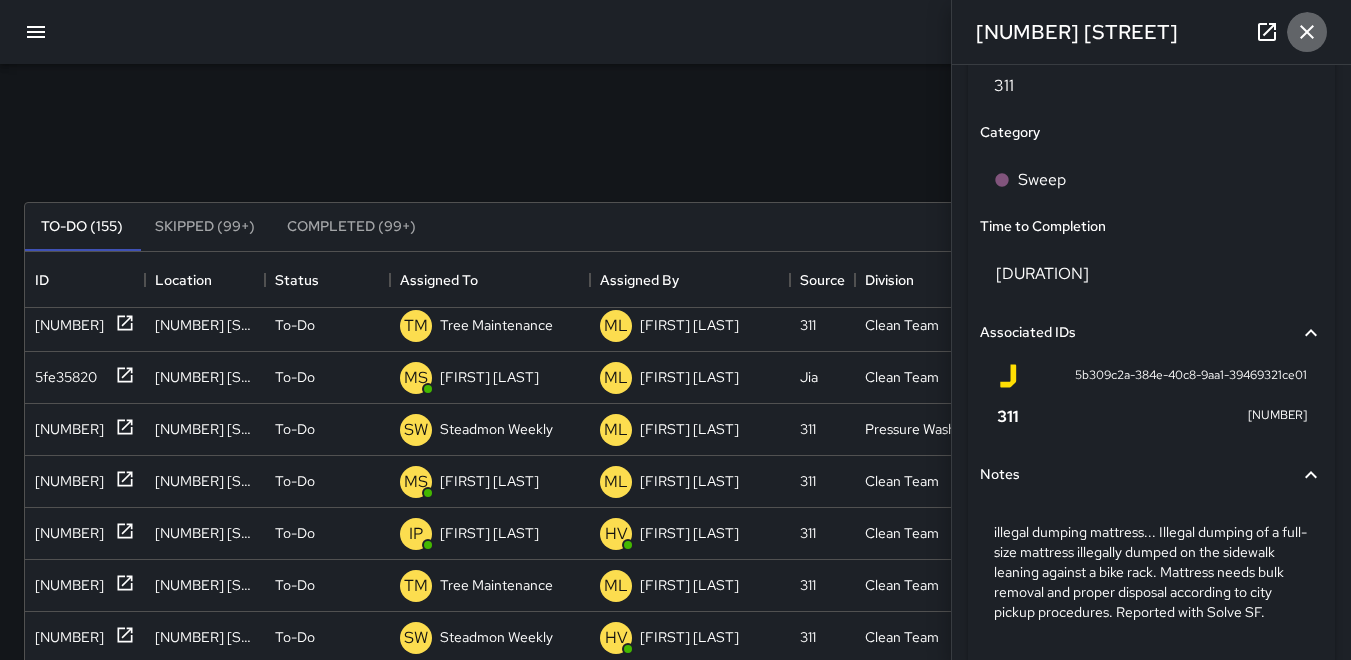 click at bounding box center (1307, 32) 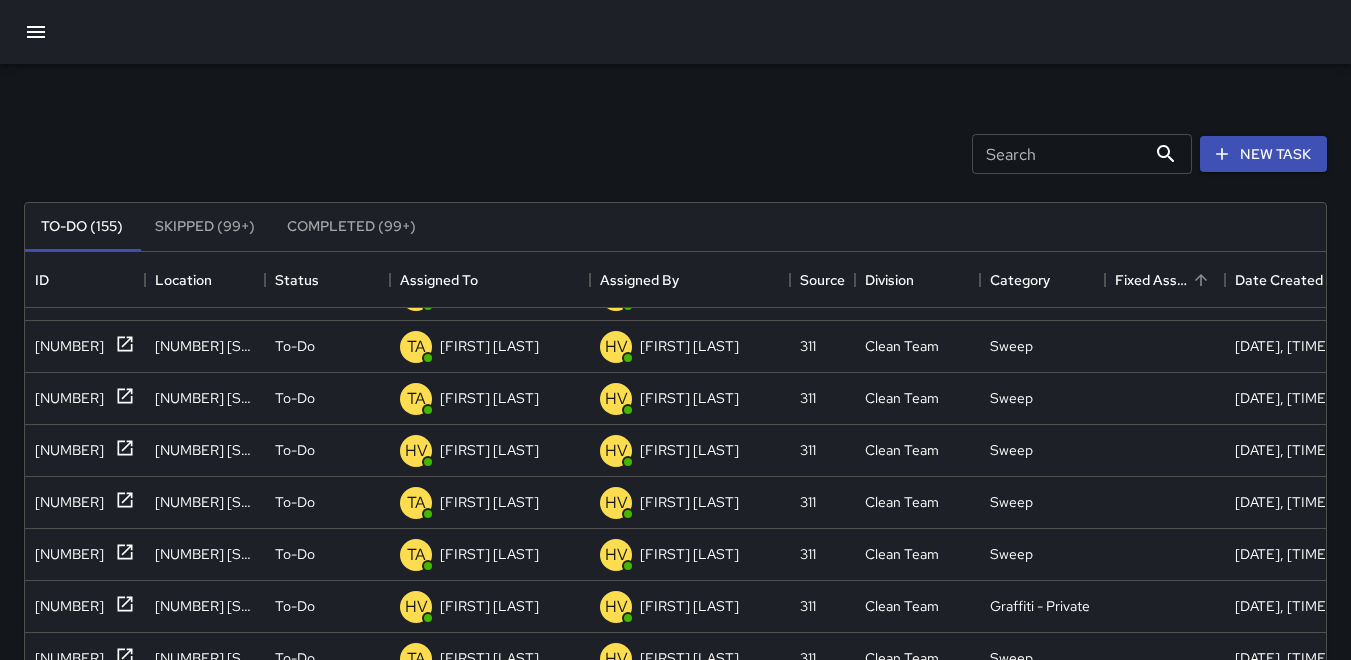 scroll, scrollTop: 700, scrollLeft: 0, axis: vertical 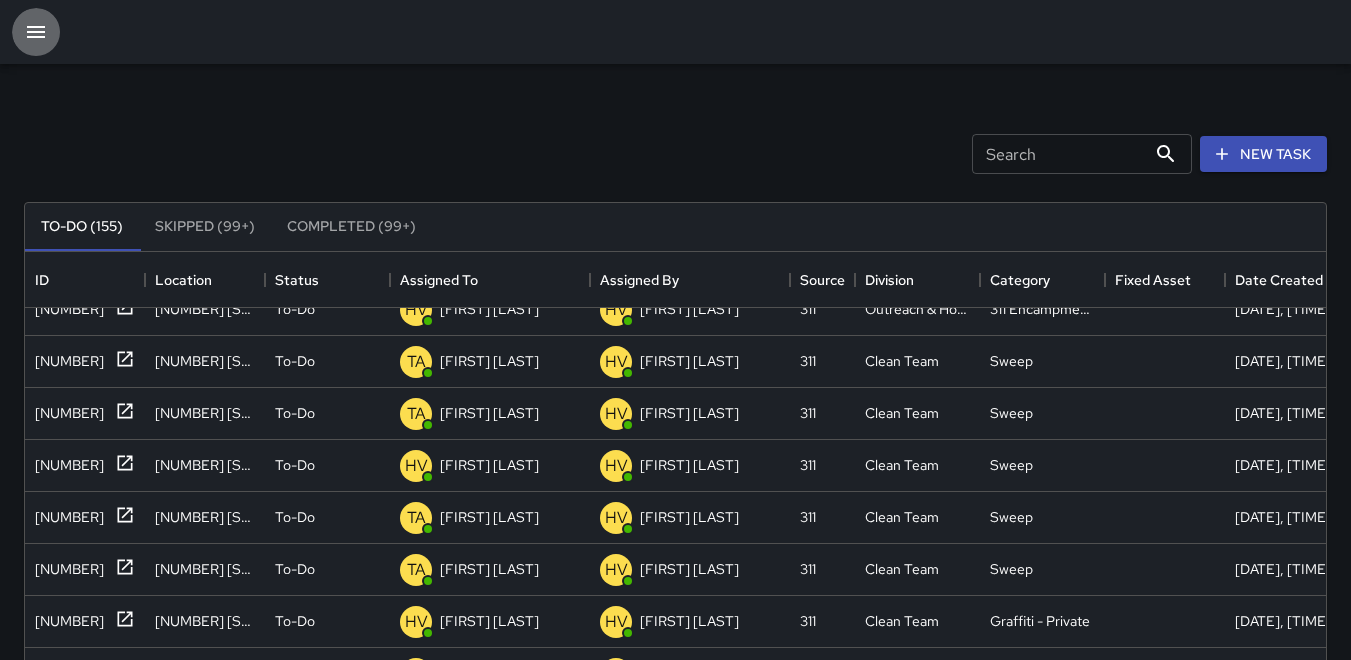 click at bounding box center [36, 32] 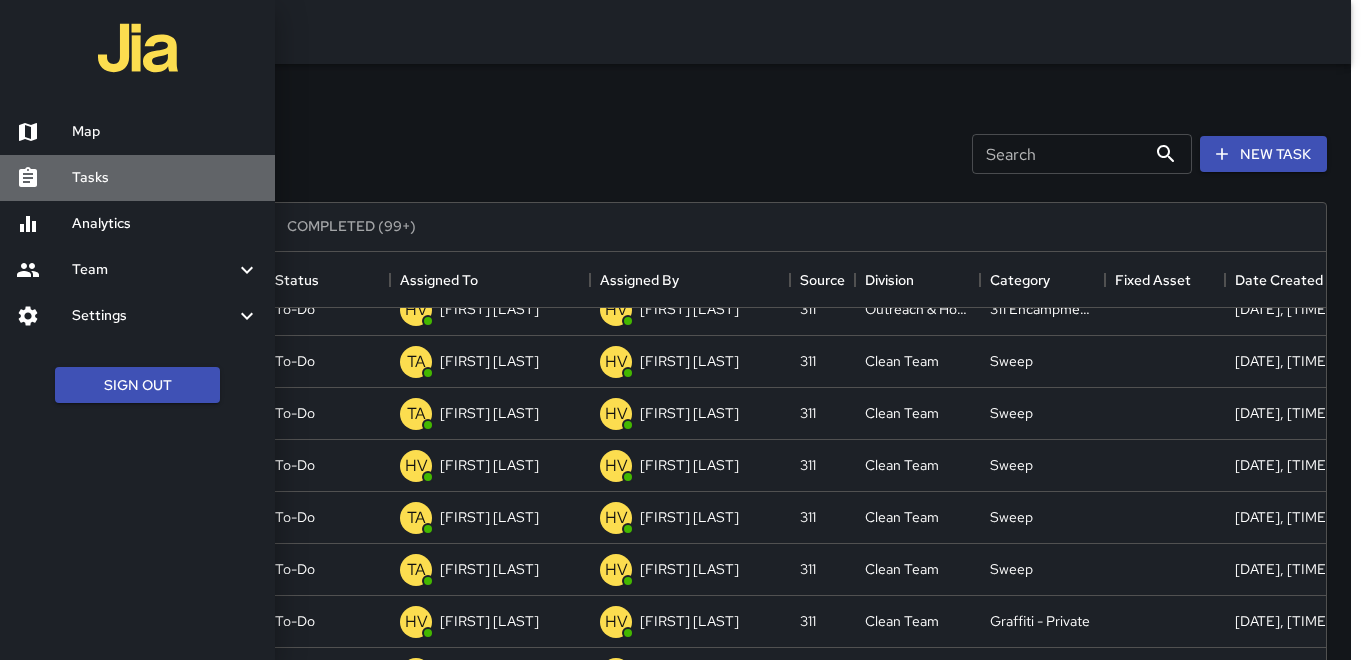 click on "Tasks" at bounding box center (165, 178) 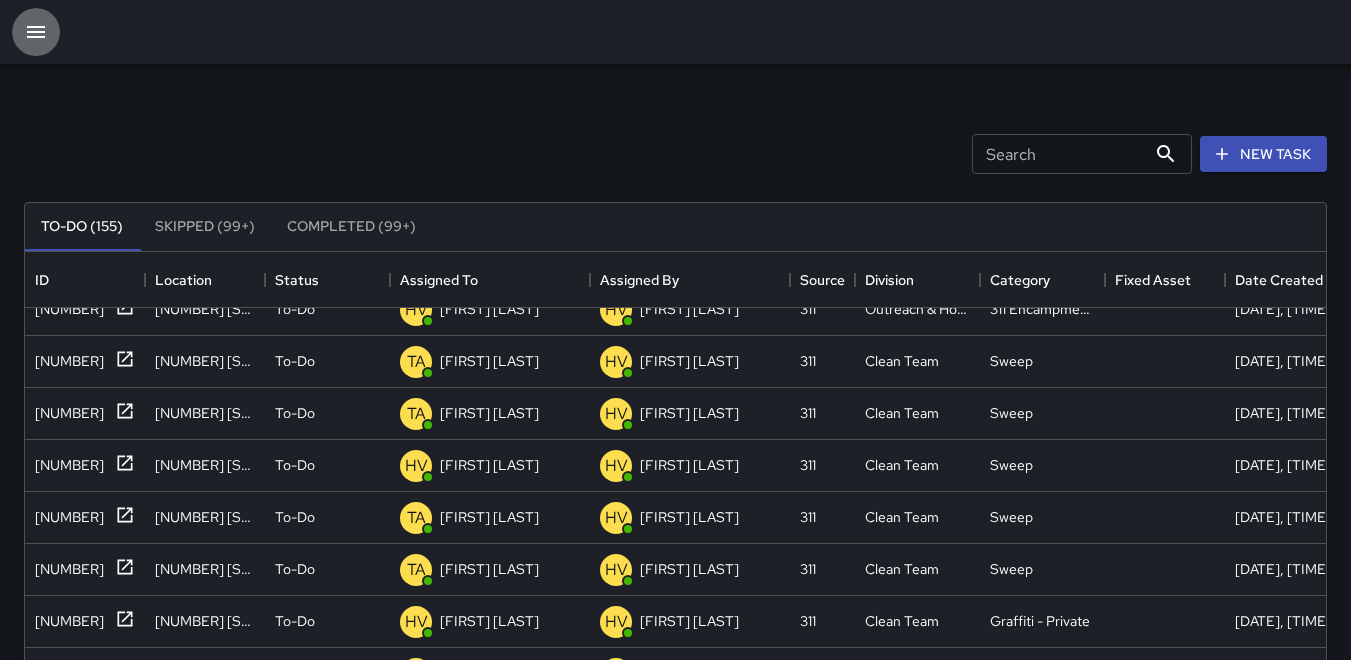 click 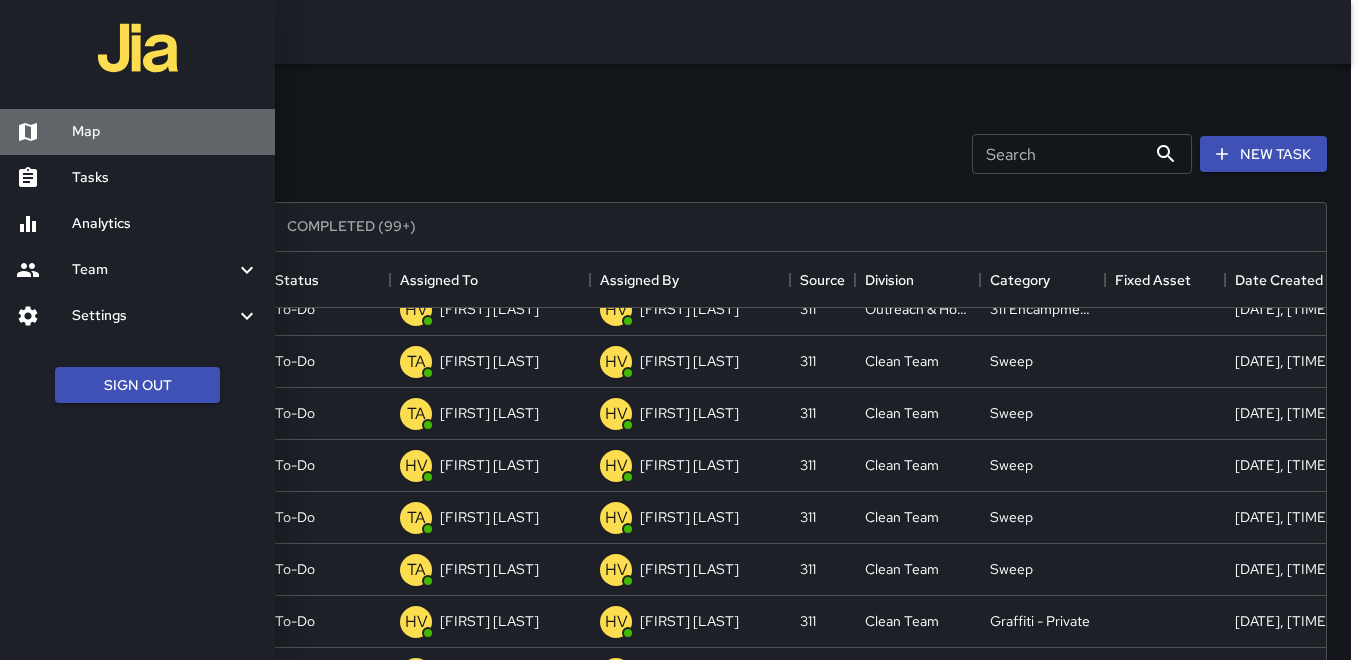 click on "Map" at bounding box center (165, 132) 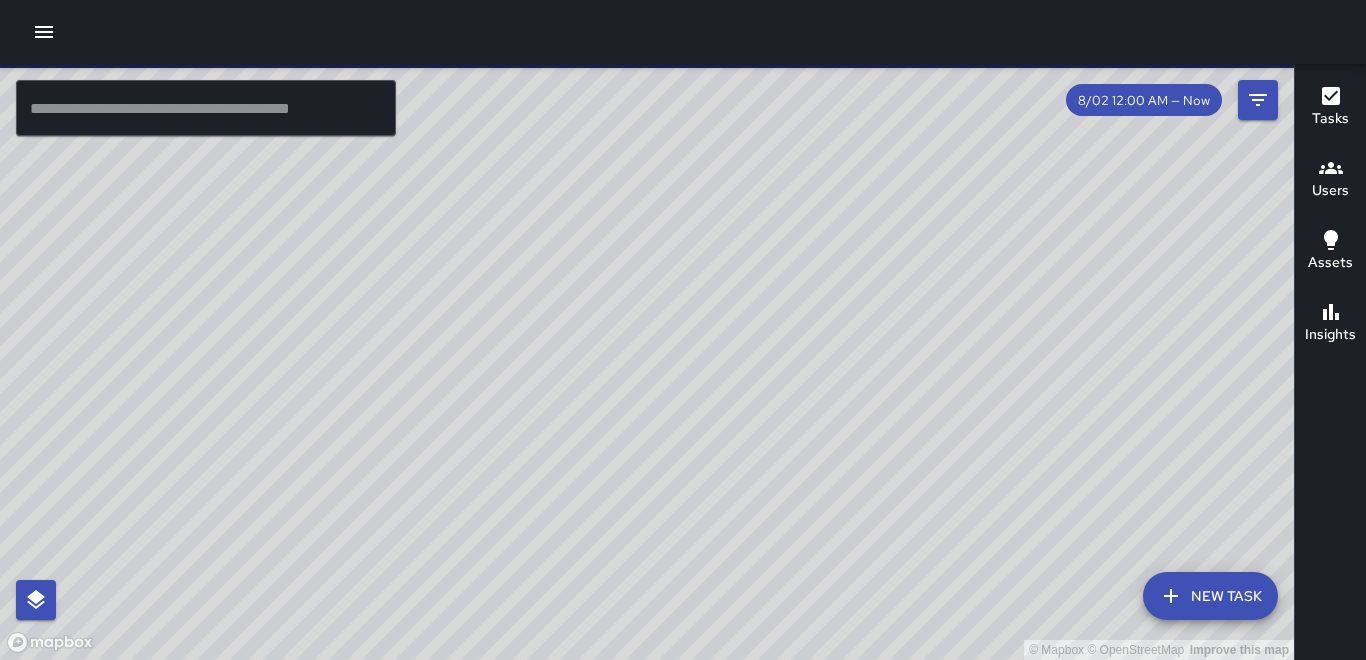 click on "Users" at bounding box center [1330, 191] 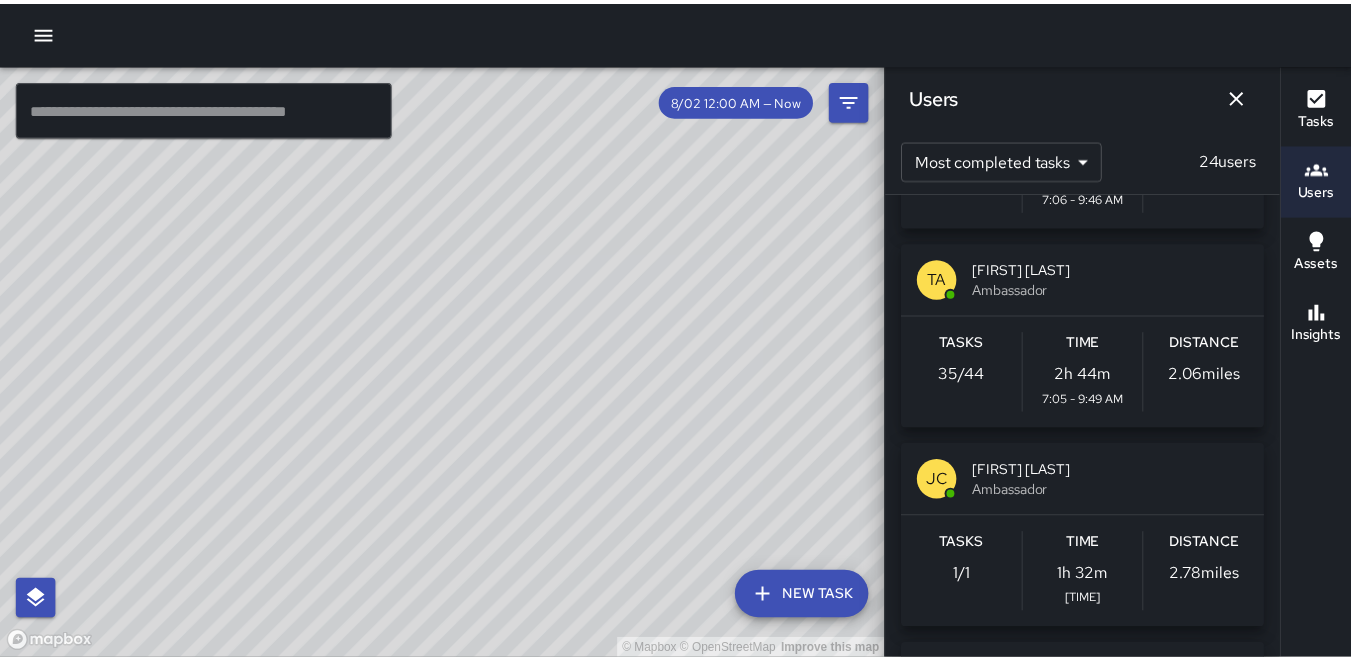 scroll, scrollTop: 600, scrollLeft: 0, axis: vertical 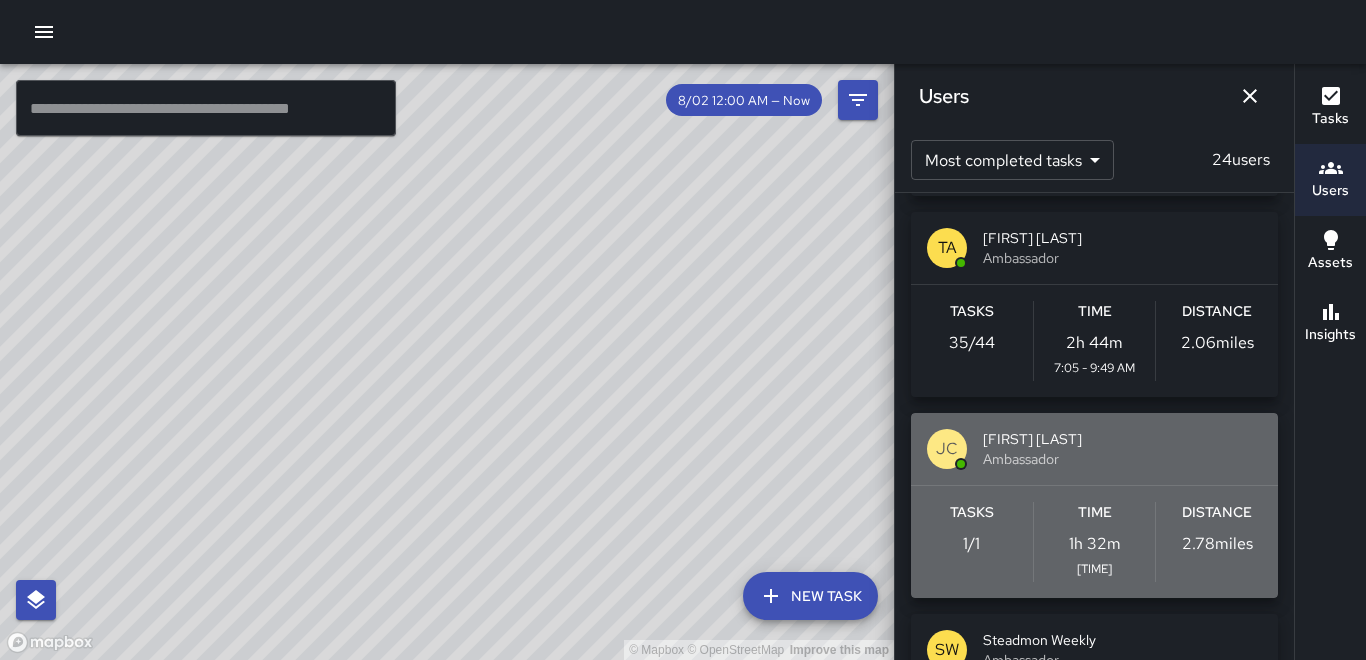 click on "[NUMBER] miles" at bounding box center [1217, 544] 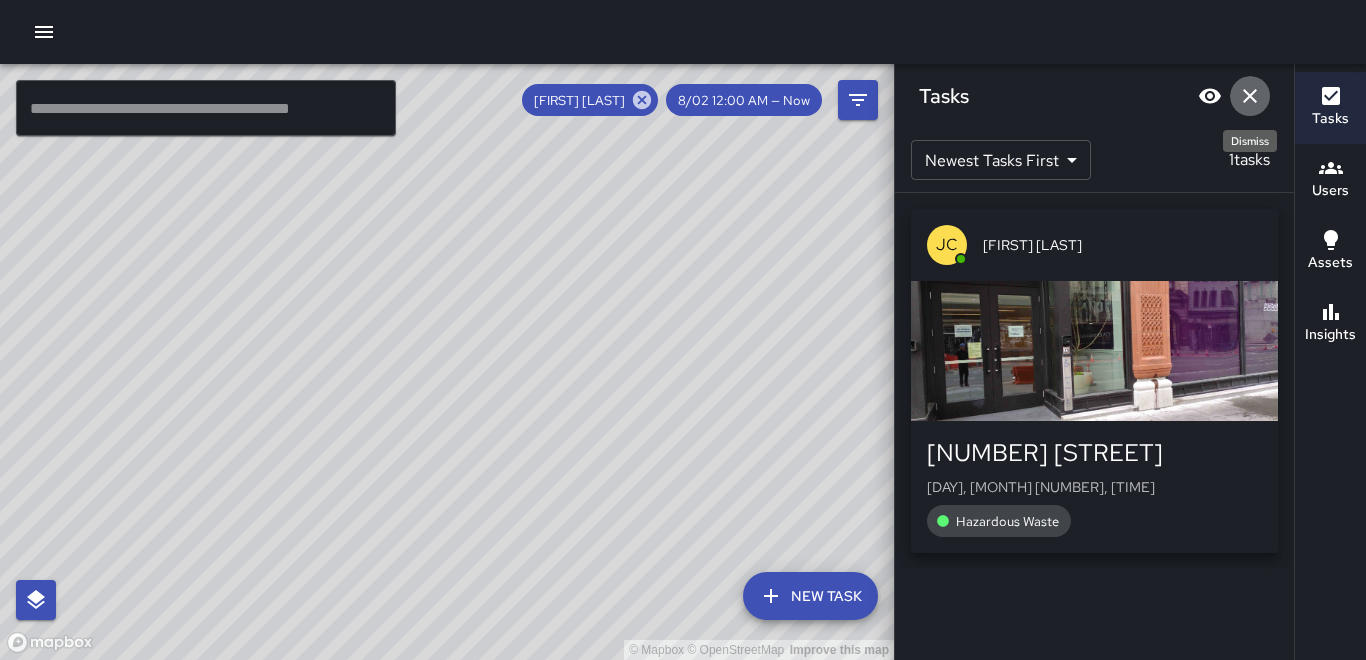 click 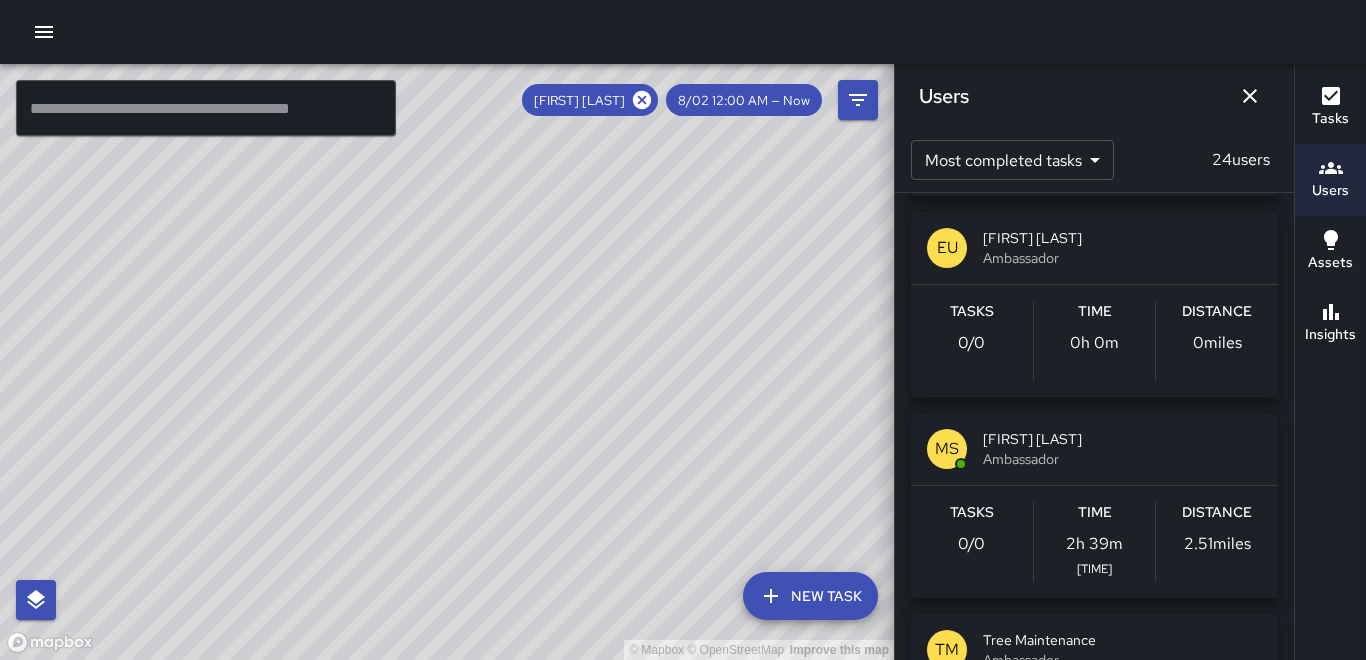 click 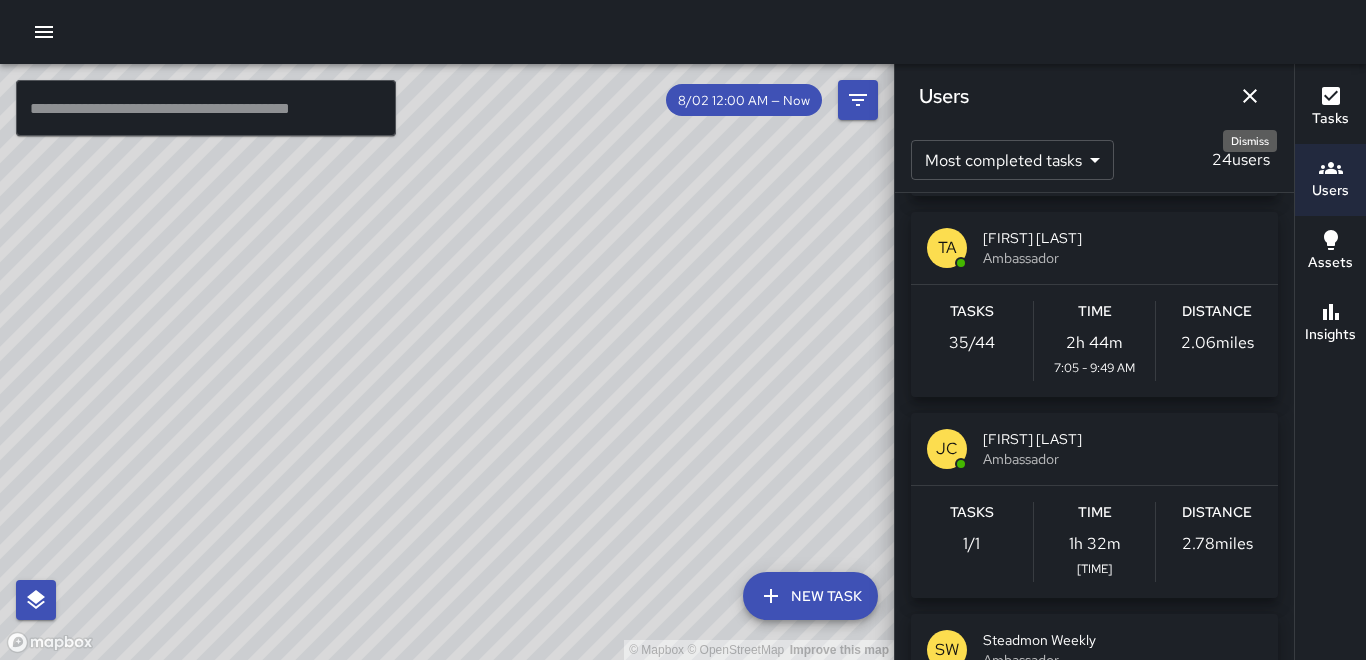 drag, startPoint x: 1250, startPoint y: 101, endPoint x: 1149, endPoint y: 82, distance: 102.77159 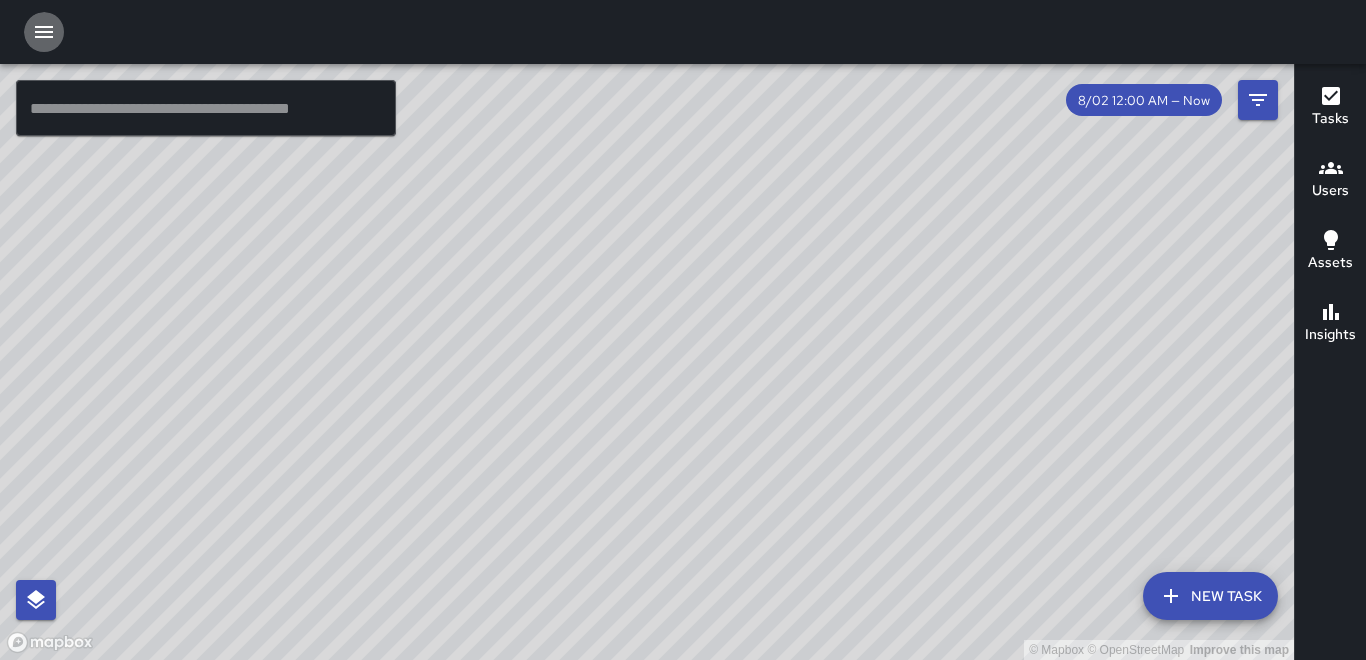 click 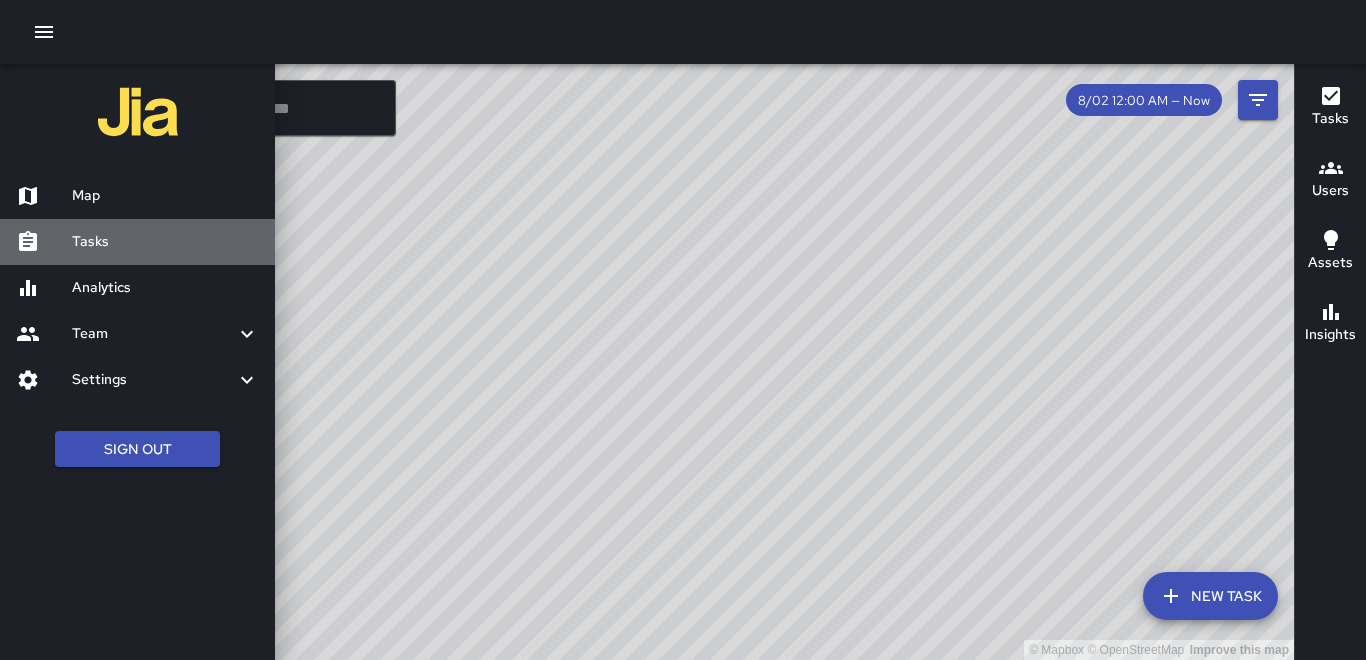 click on "Tasks" at bounding box center [165, 242] 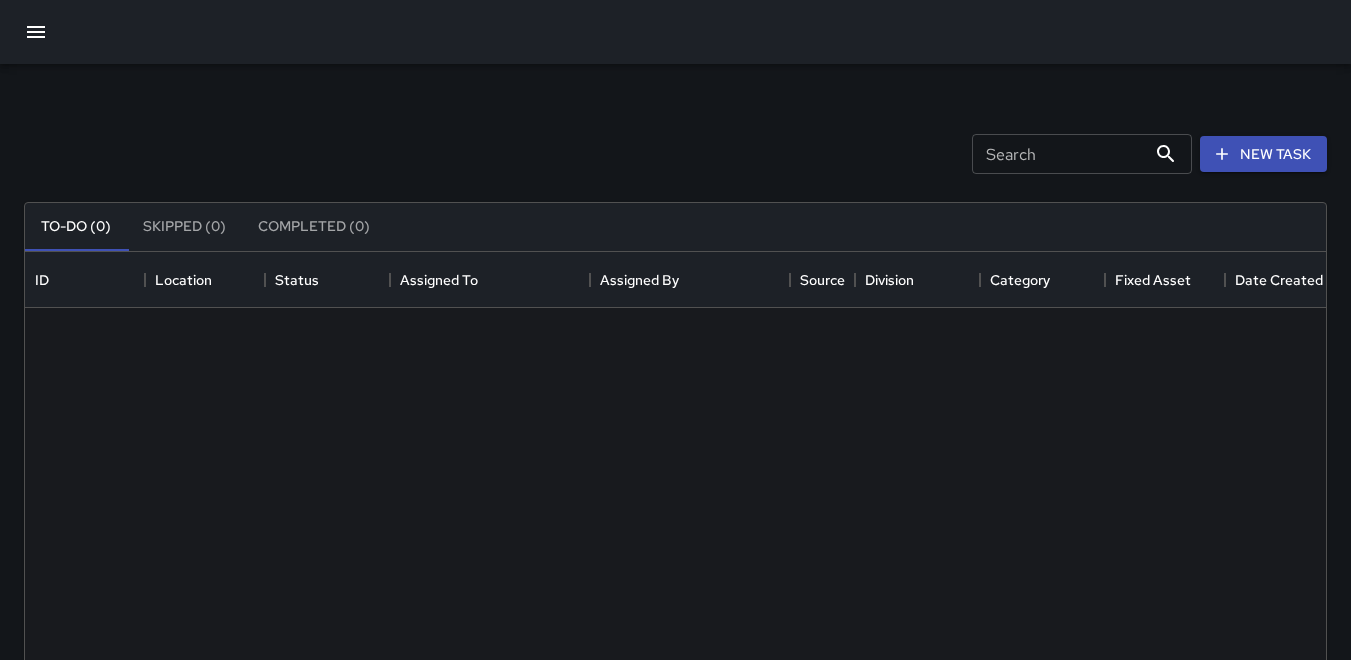 scroll, scrollTop: 16, scrollLeft: 16, axis: both 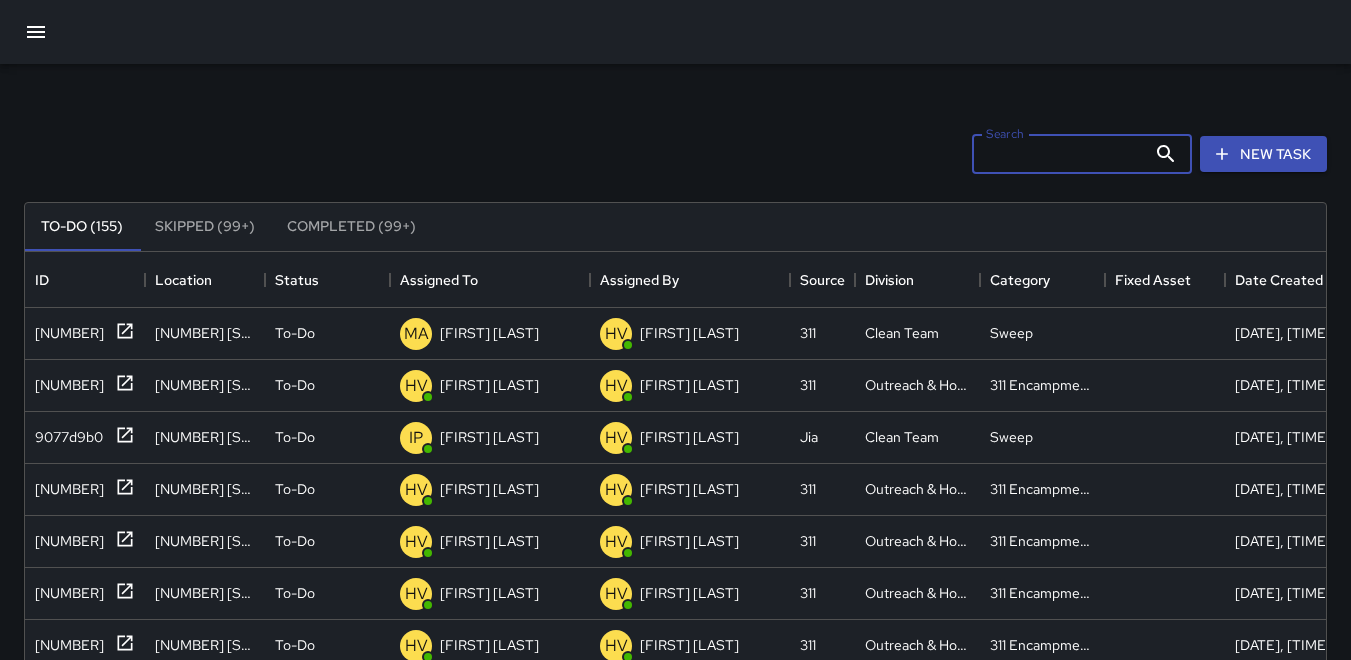 click on "Search" at bounding box center (1059, 154) 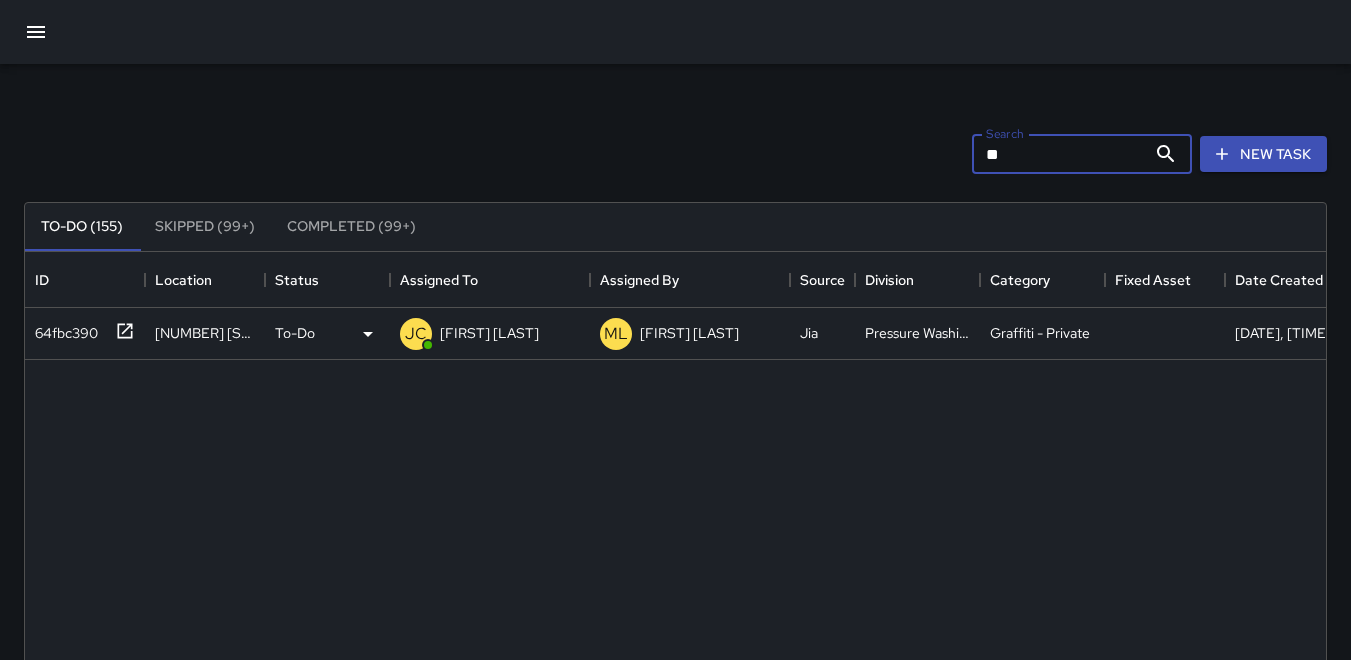type on "**" 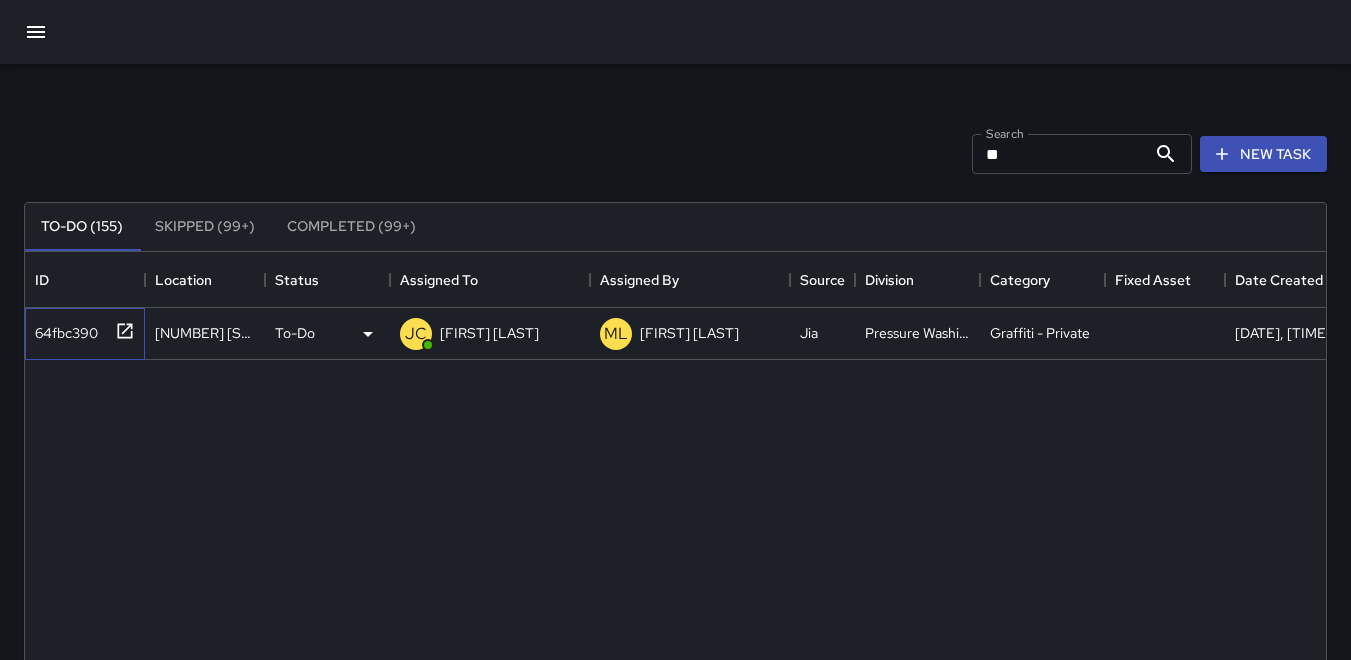 click on "64fbc390" at bounding box center [62, 329] 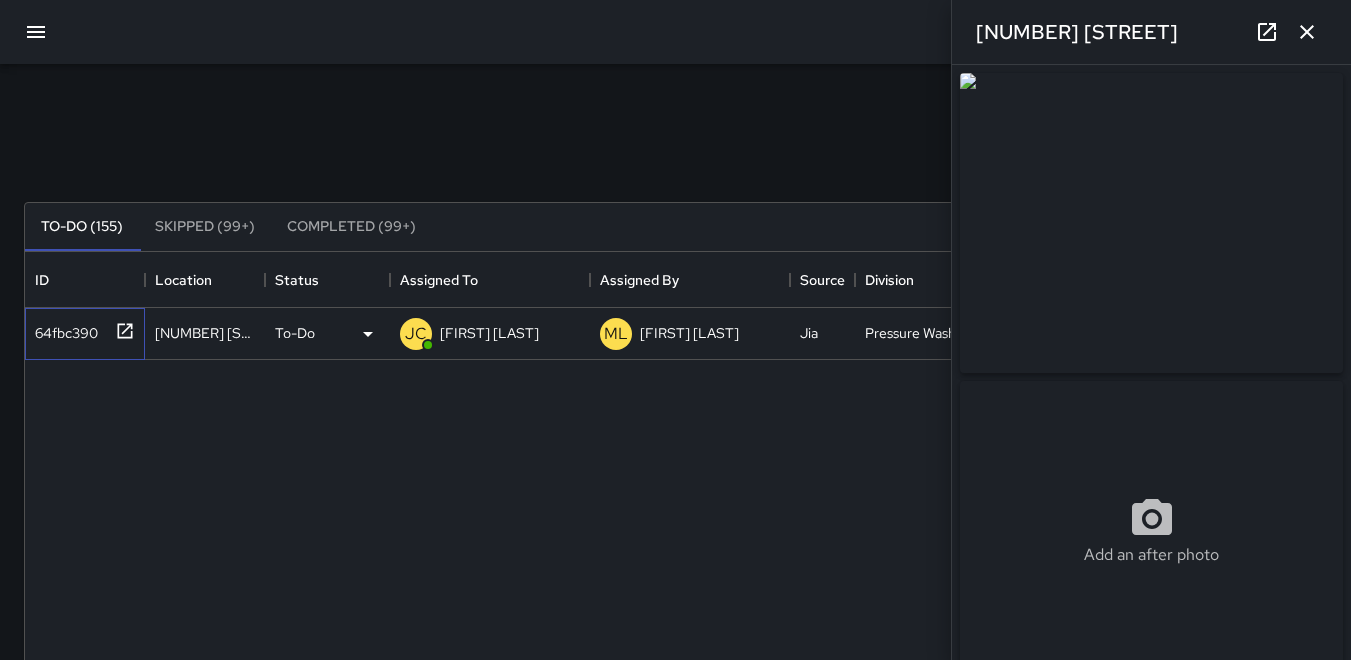 type on "**********" 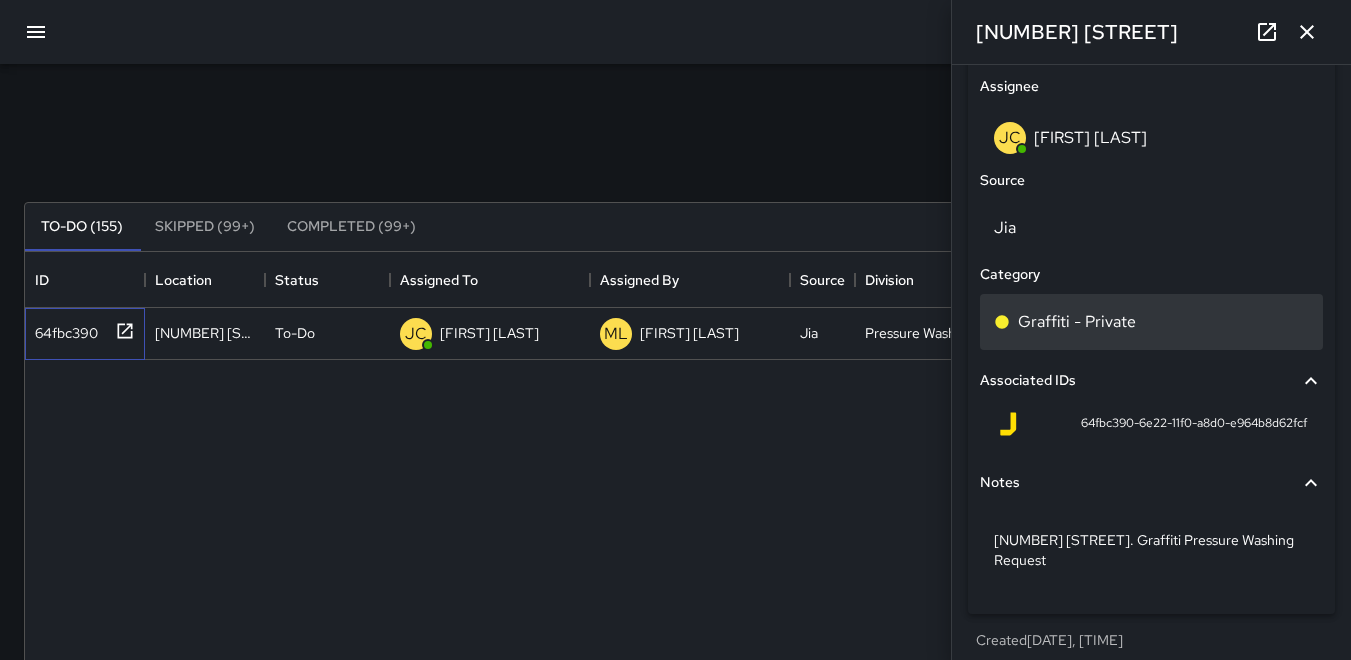 scroll, scrollTop: 1148, scrollLeft: 0, axis: vertical 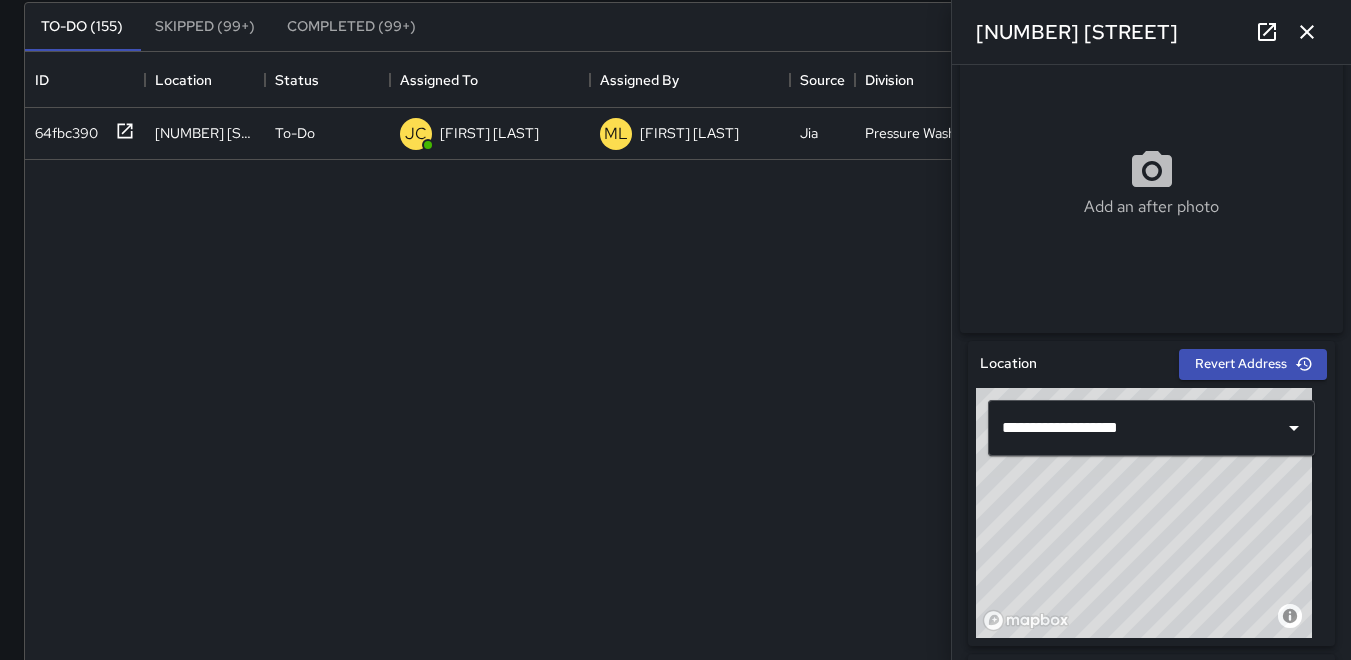 click at bounding box center [1307, 32] 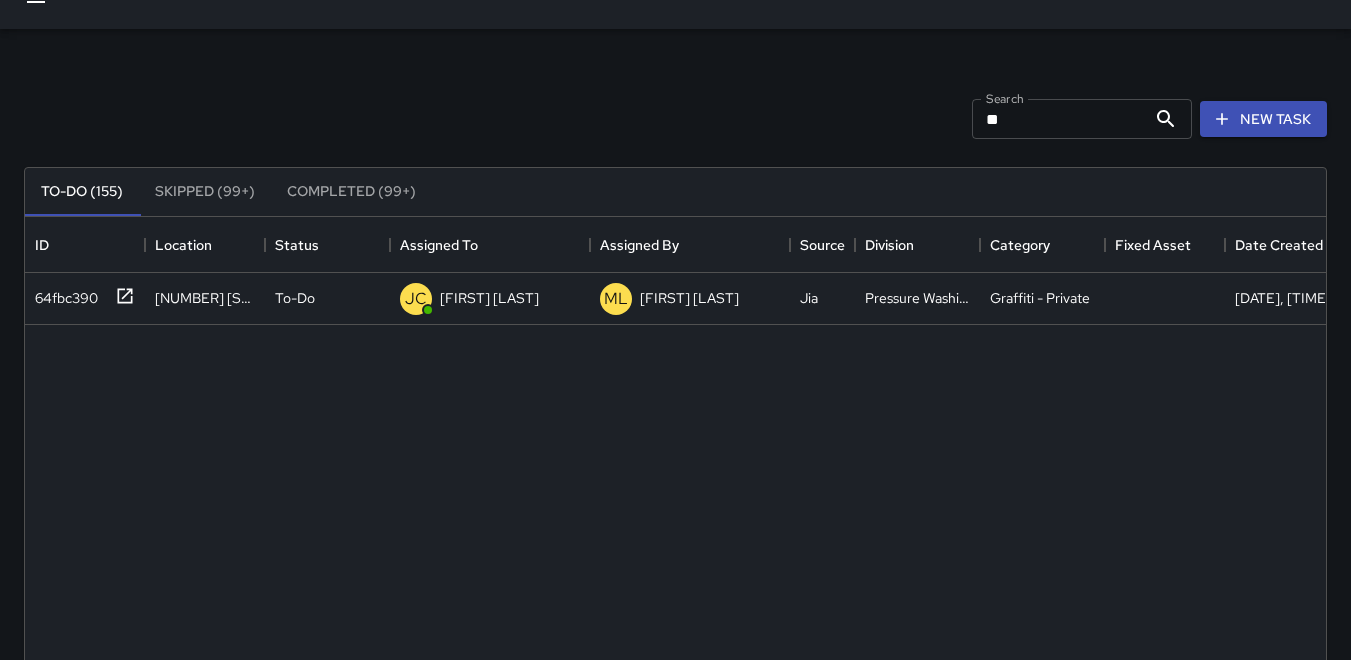 scroll, scrollTop: 0, scrollLeft: 0, axis: both 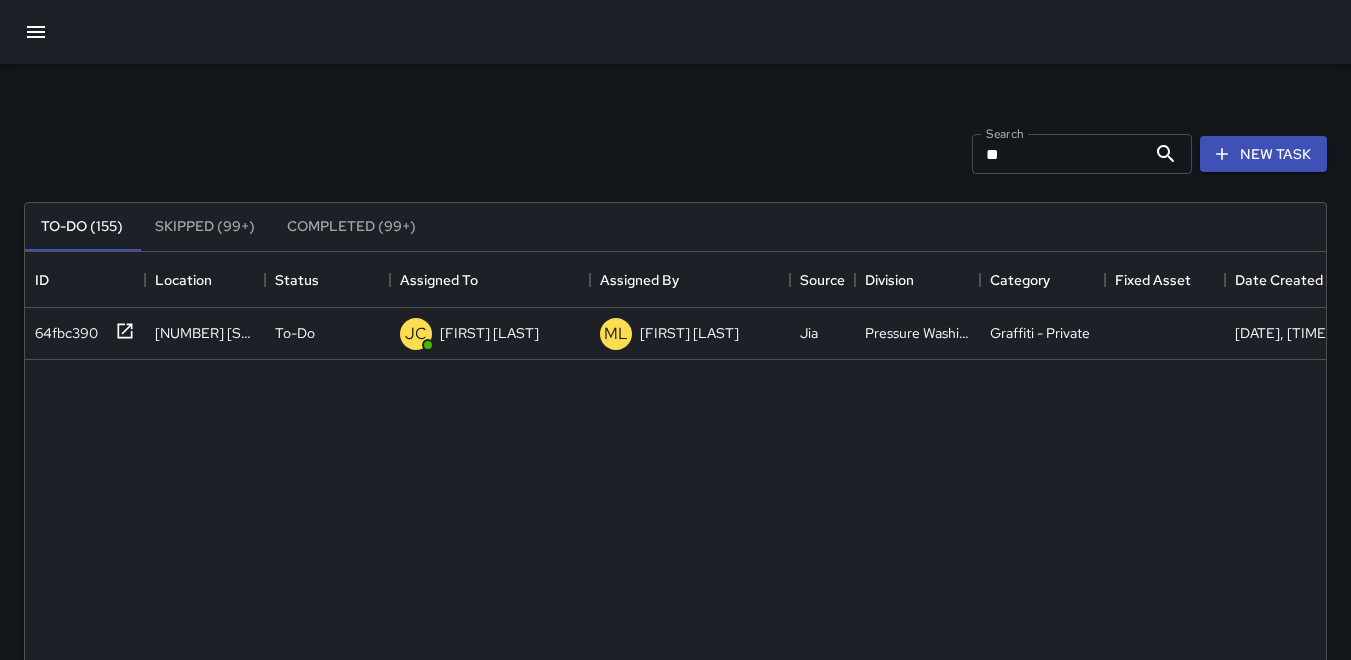 click 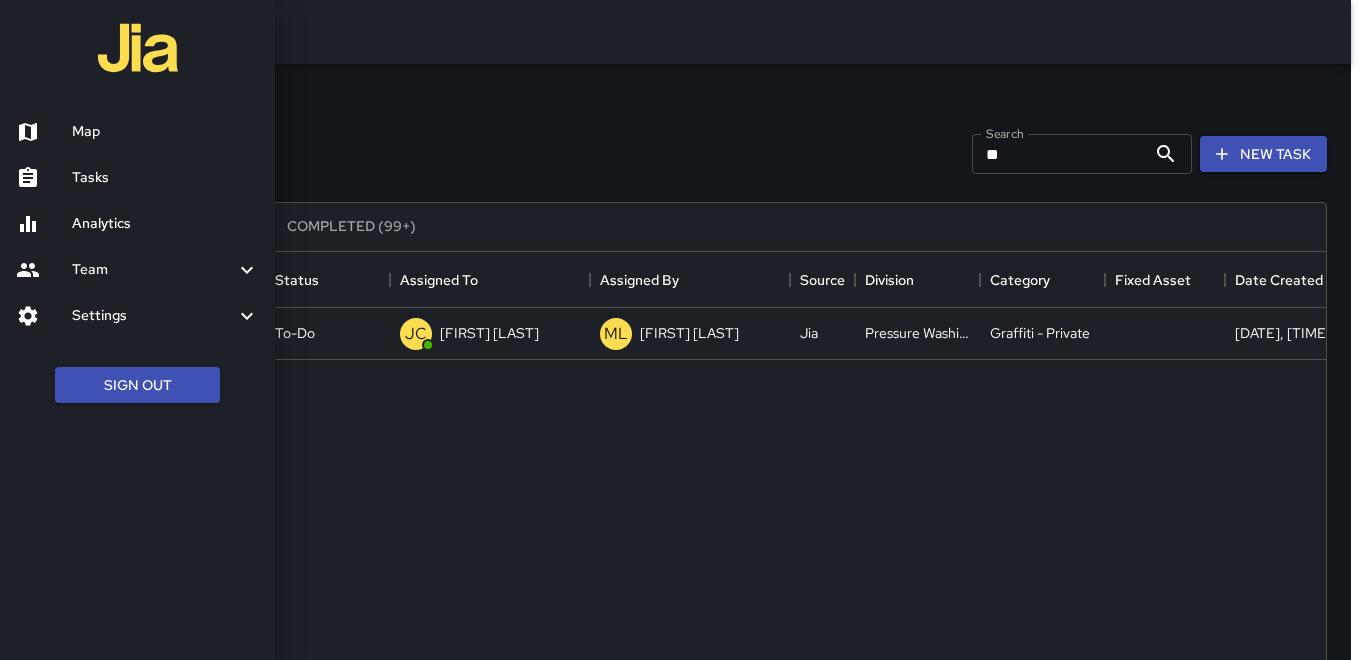 click on "Tasks" at bounding box center [165, 178] 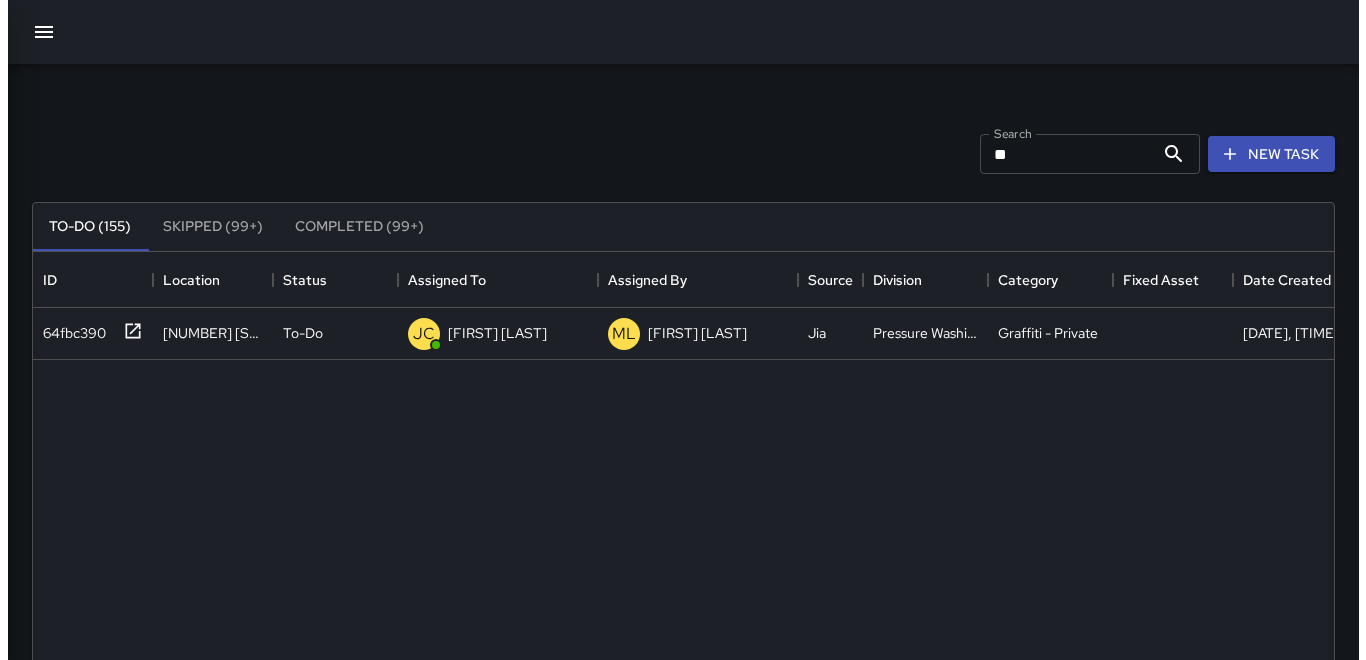 scroll, scrollTop: 16, scrollLeft: 16, axis: both 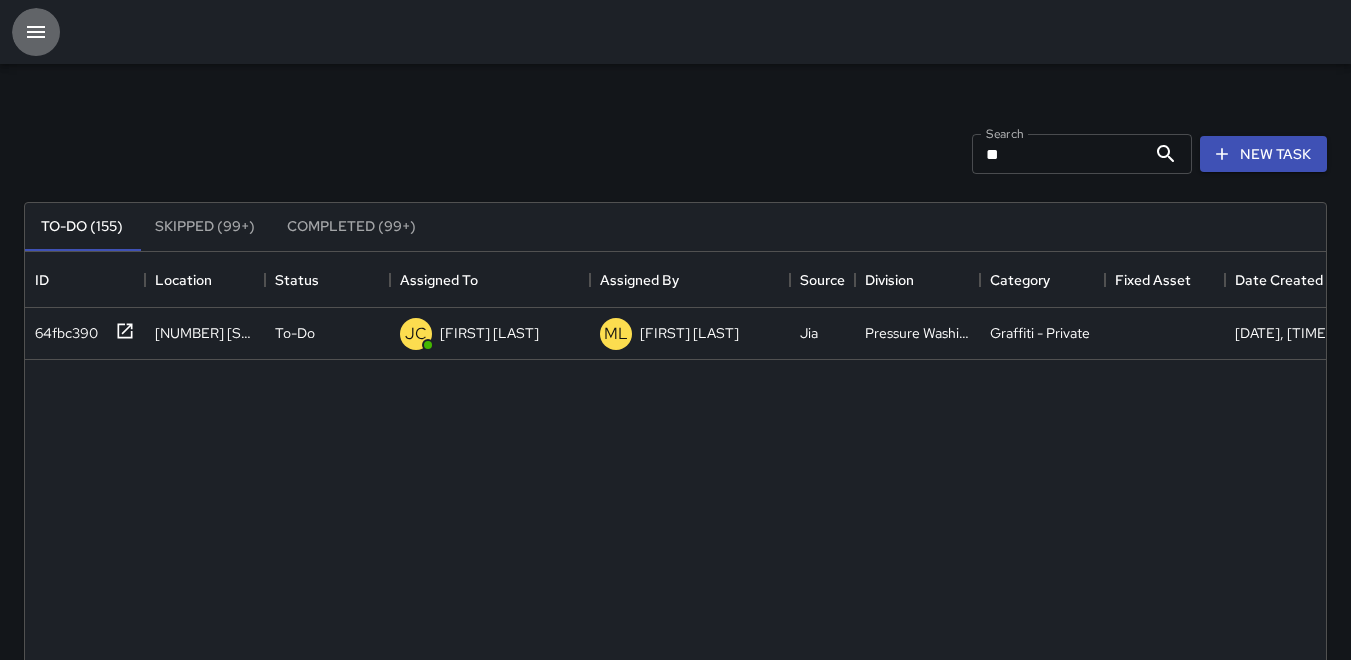 click 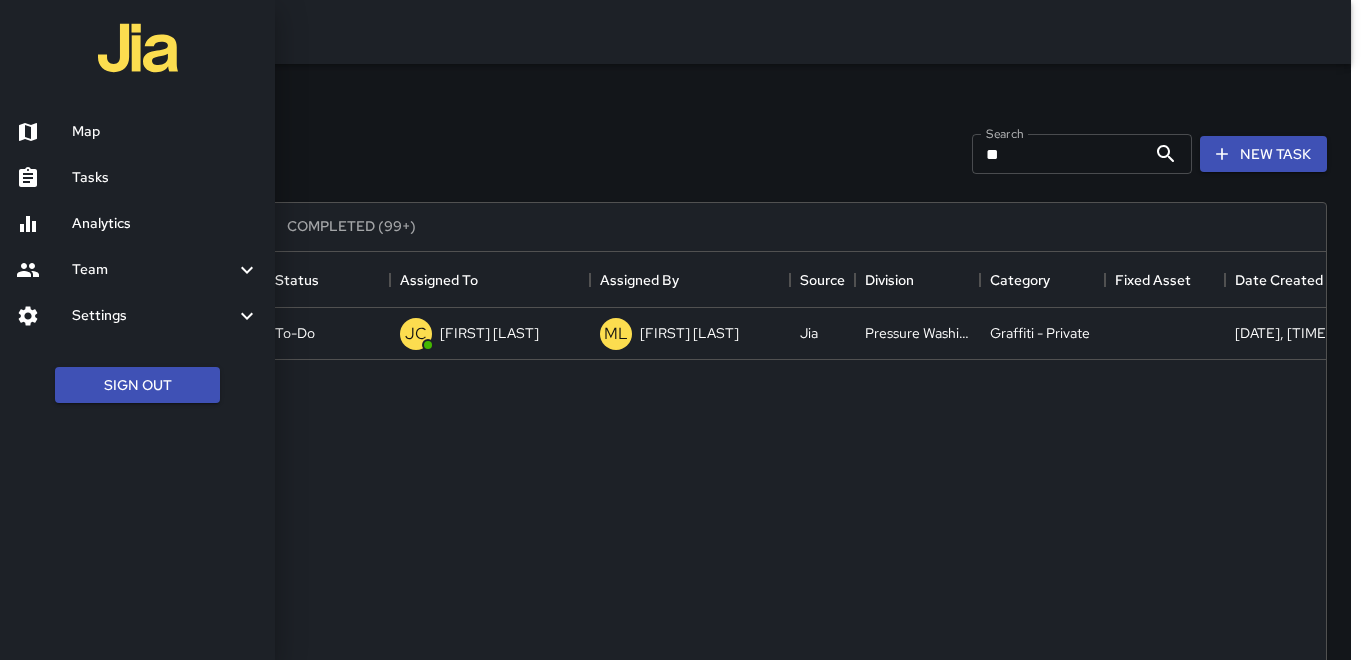 click on "Map" at bounding box center [137, 132] 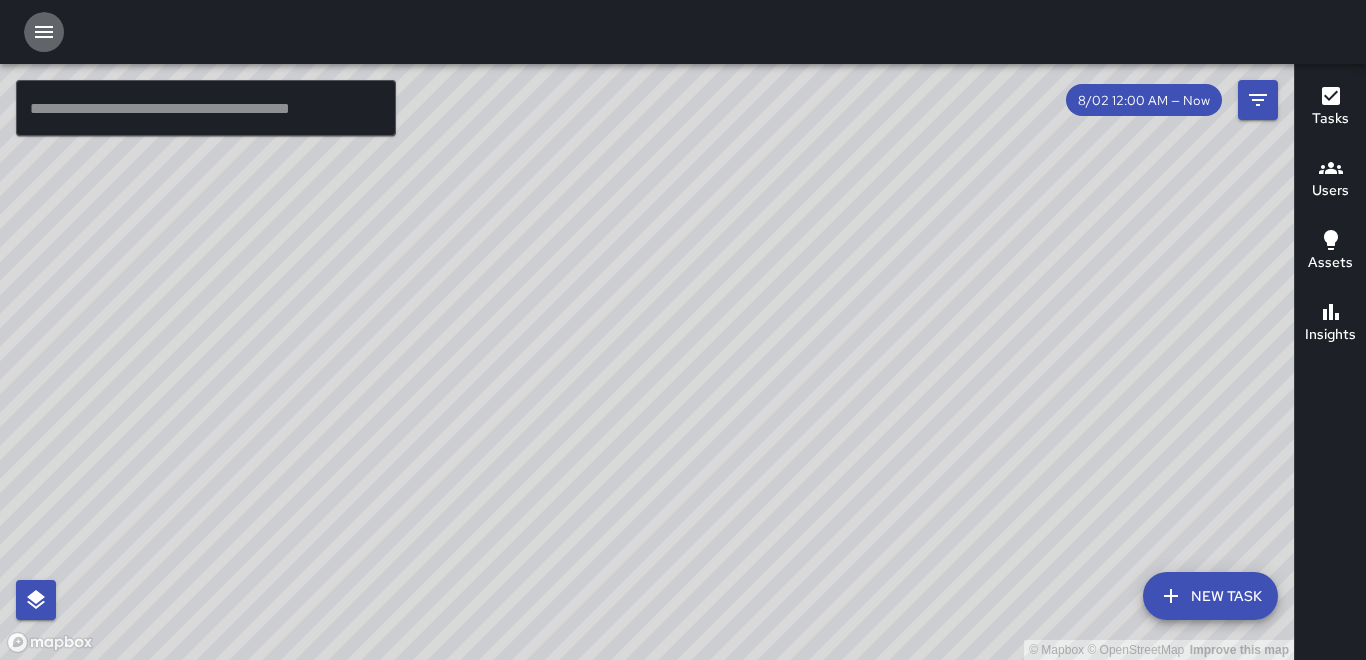 click 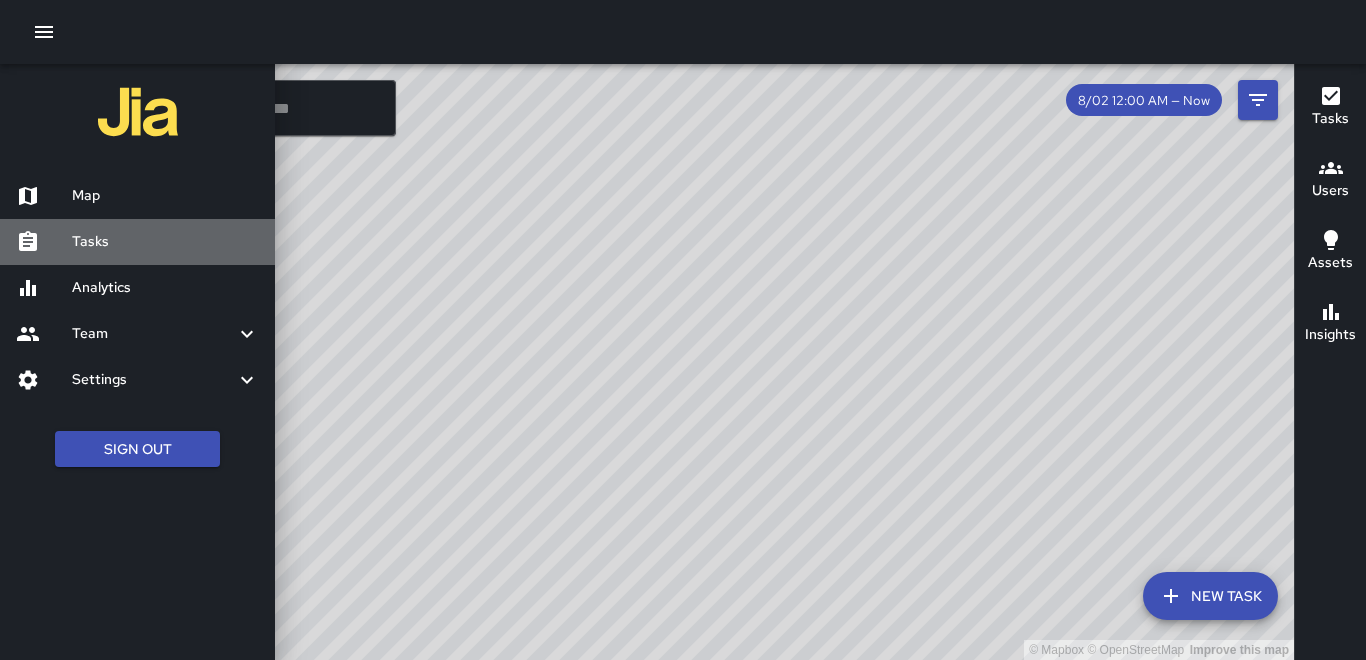 click on "Tasks" at bounding box center (165, 242) 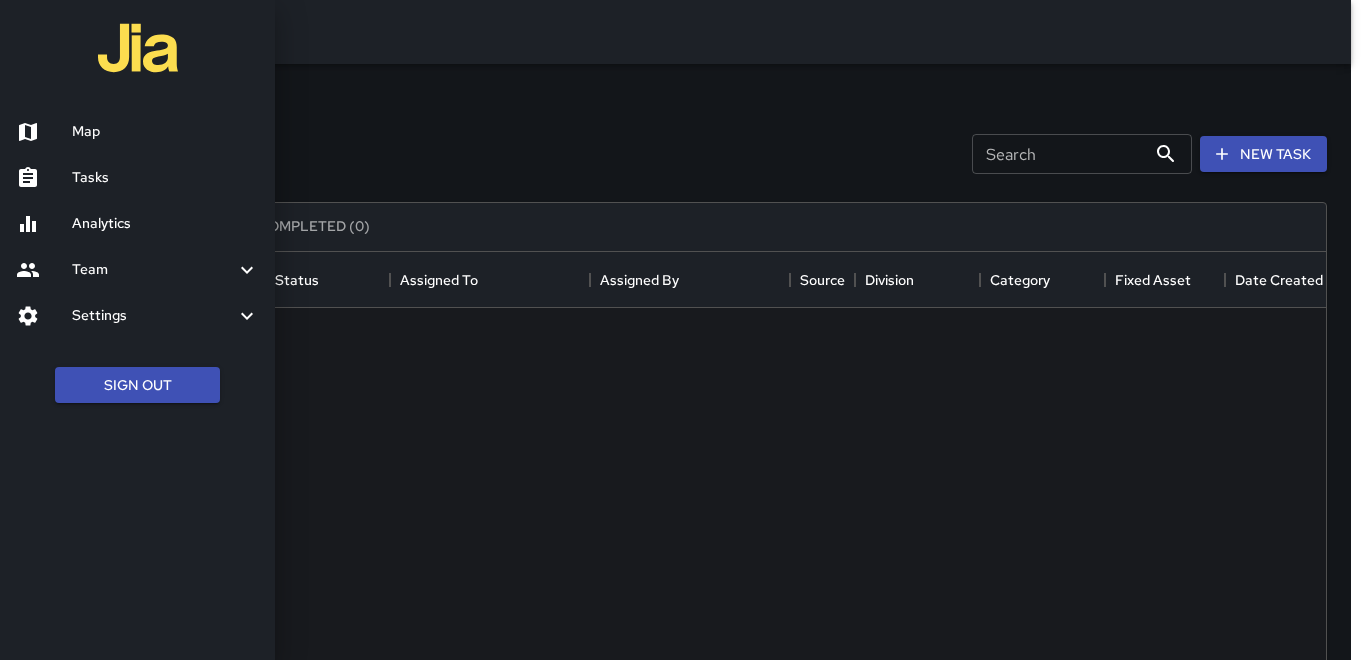 scroll, scrollTop: 16, scrollLeft: 16, axis: both 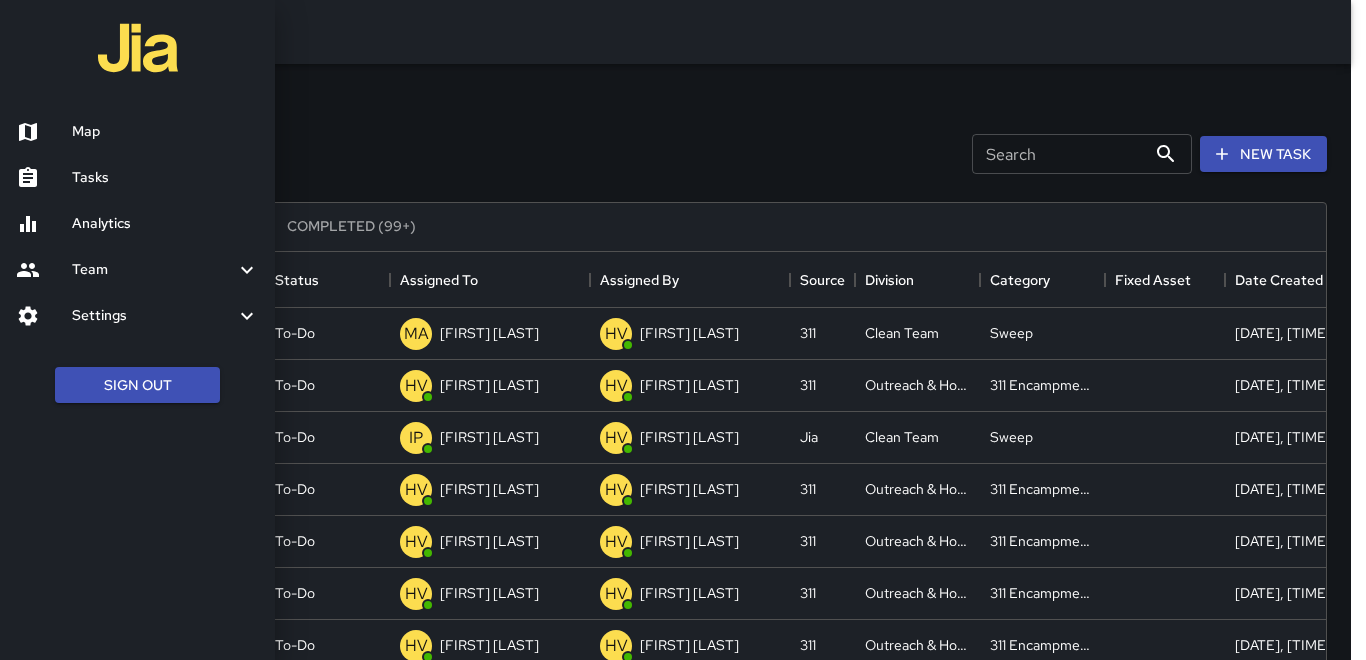 click at bounding box center (683, 330) 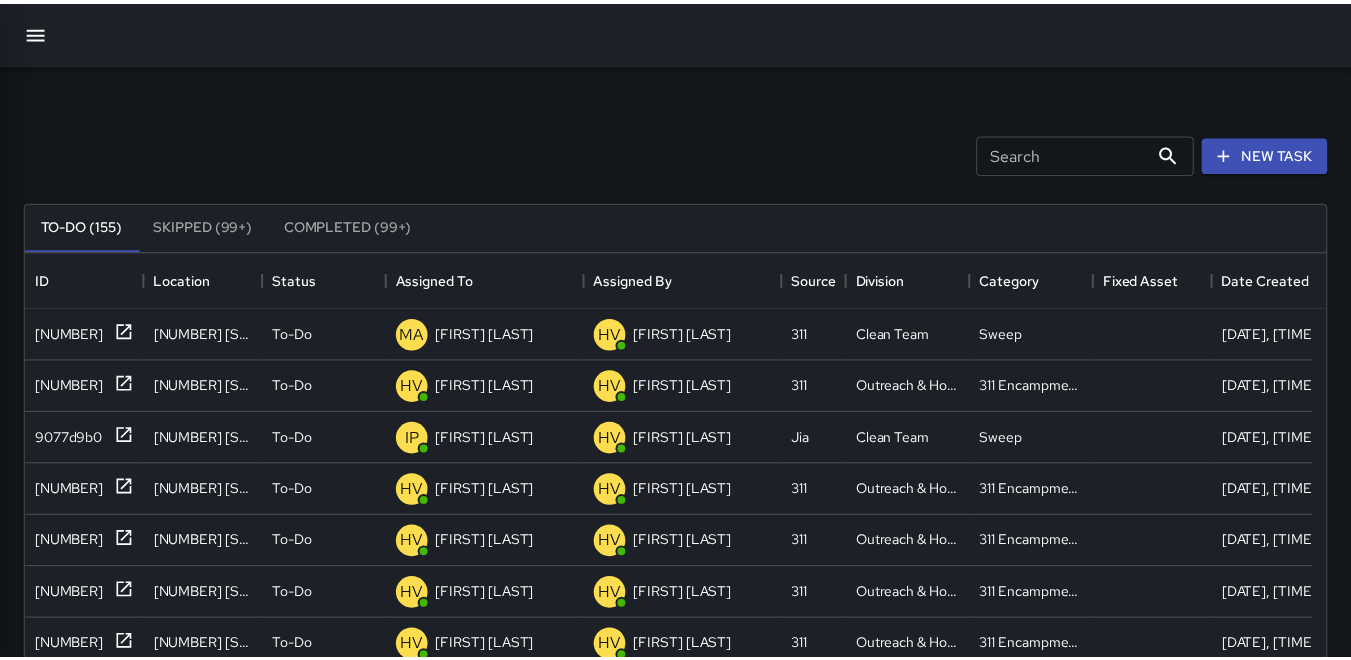 scroll, scrollTop: 16, scrollLeft: 16, axis: both 